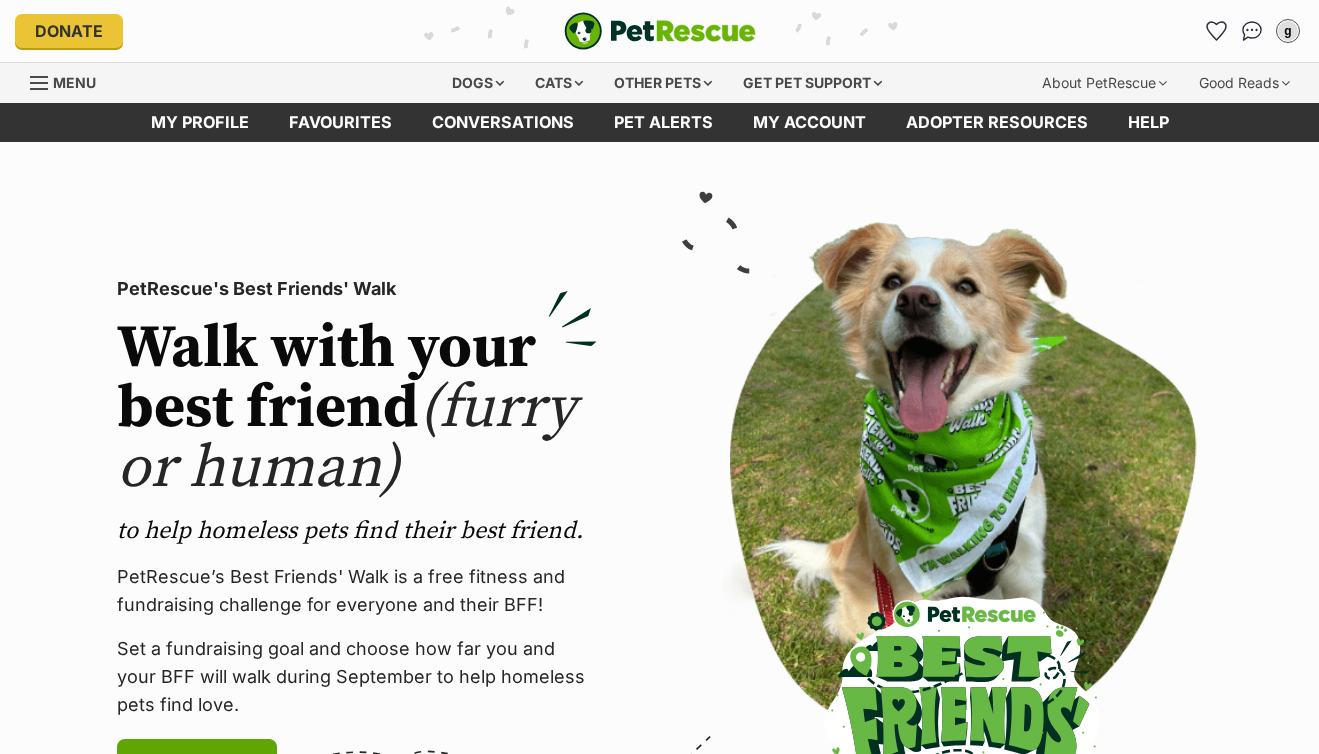 scroll, scrollTop: 0, scrollLeft: 0, axis: both 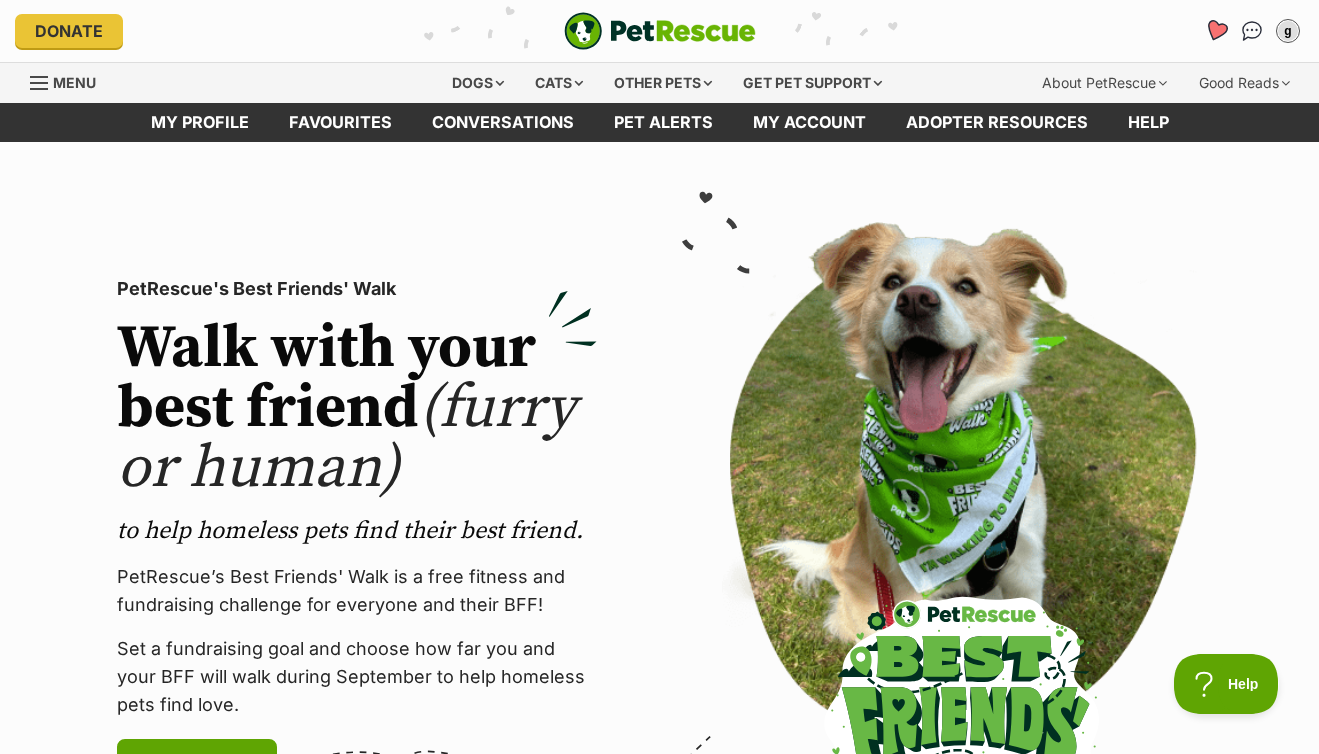 click 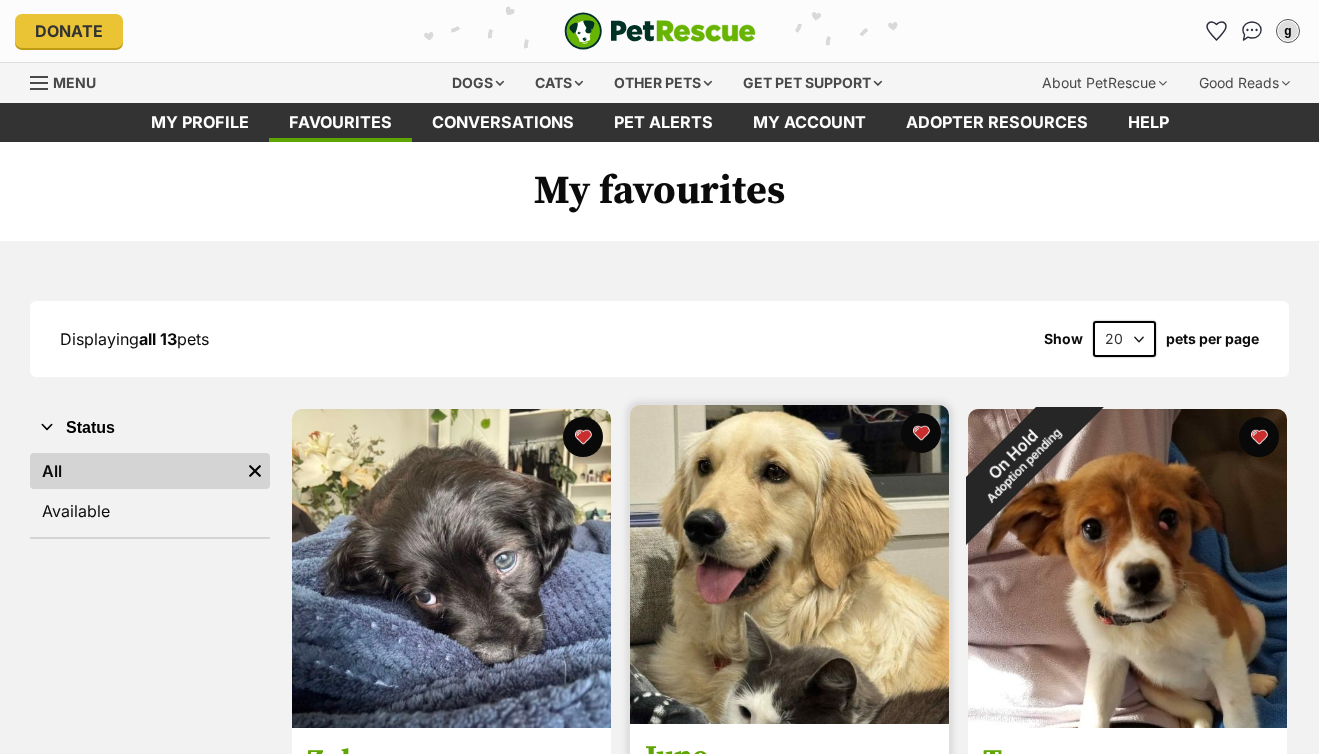 scroll, scrollTop: 0, scrollLeft: 0, axis: both 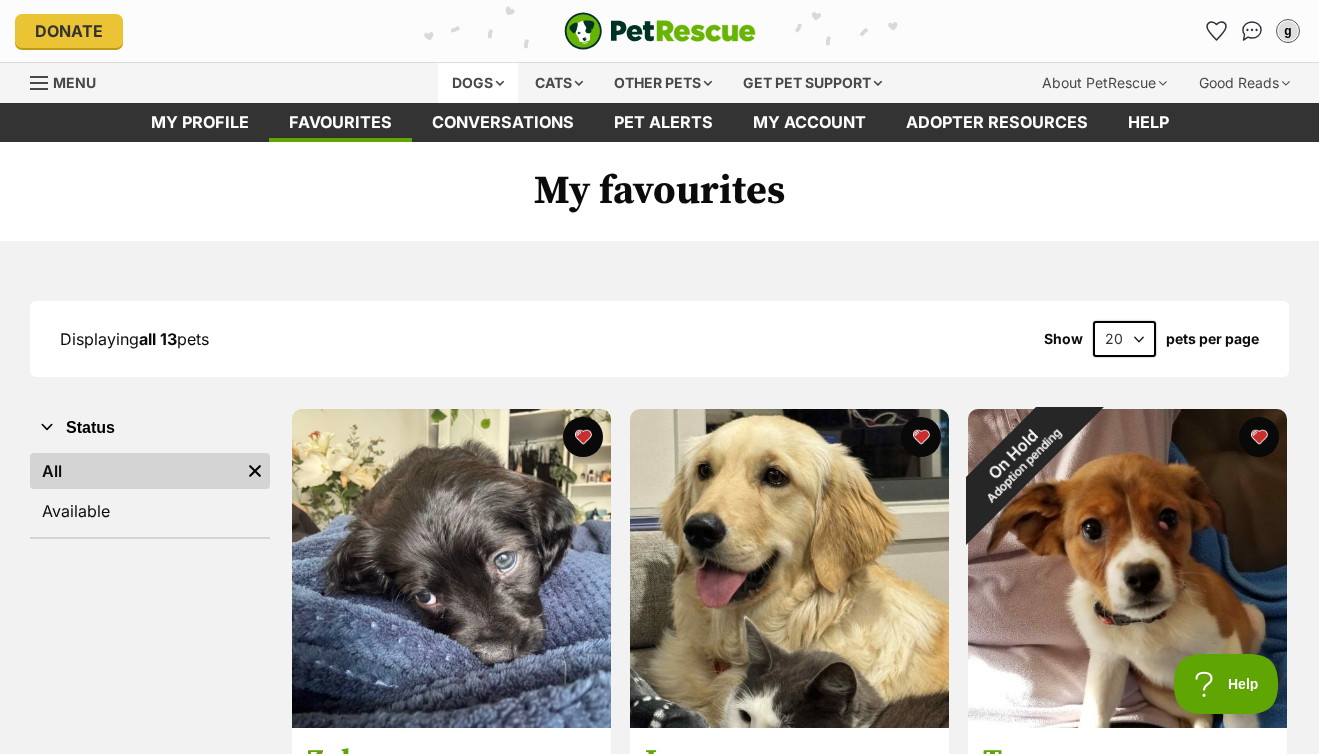 click on "Dogs" at bounding box center [478, 83] 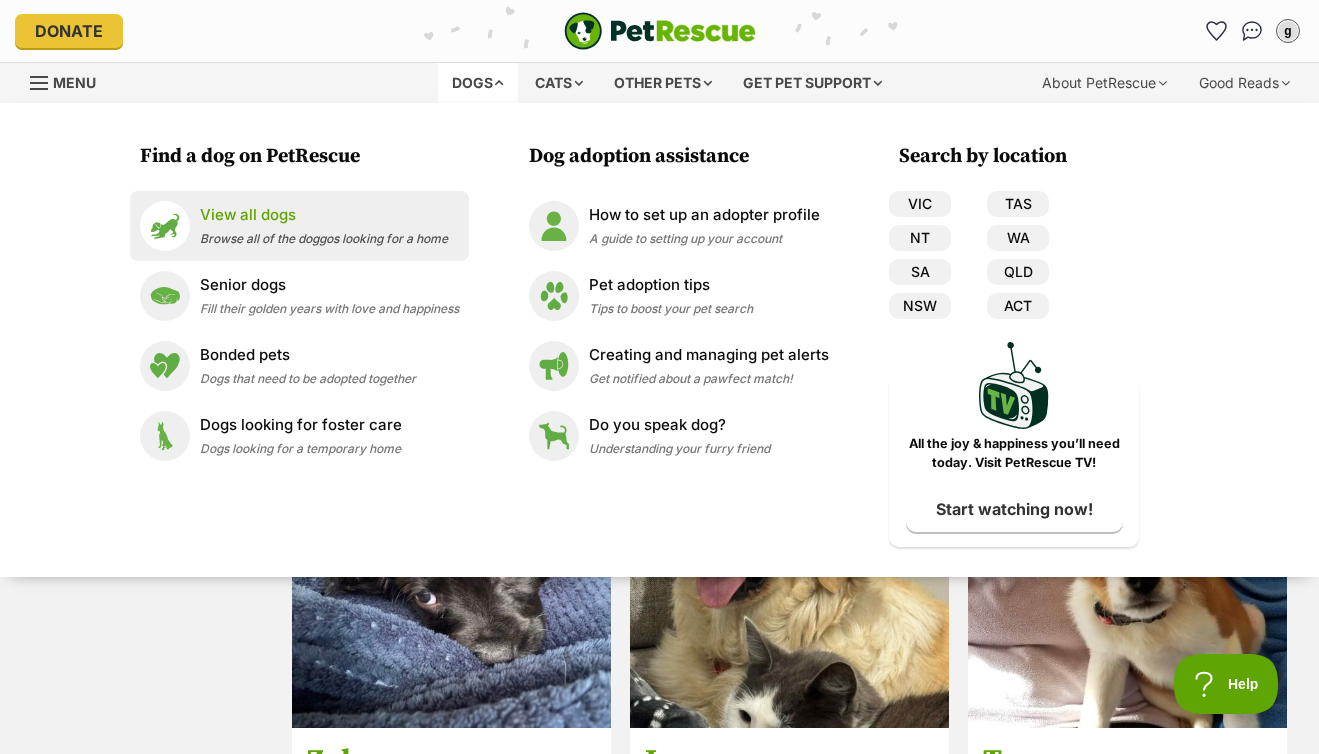 click on "View all dogs" at bounding box center [324, 215] 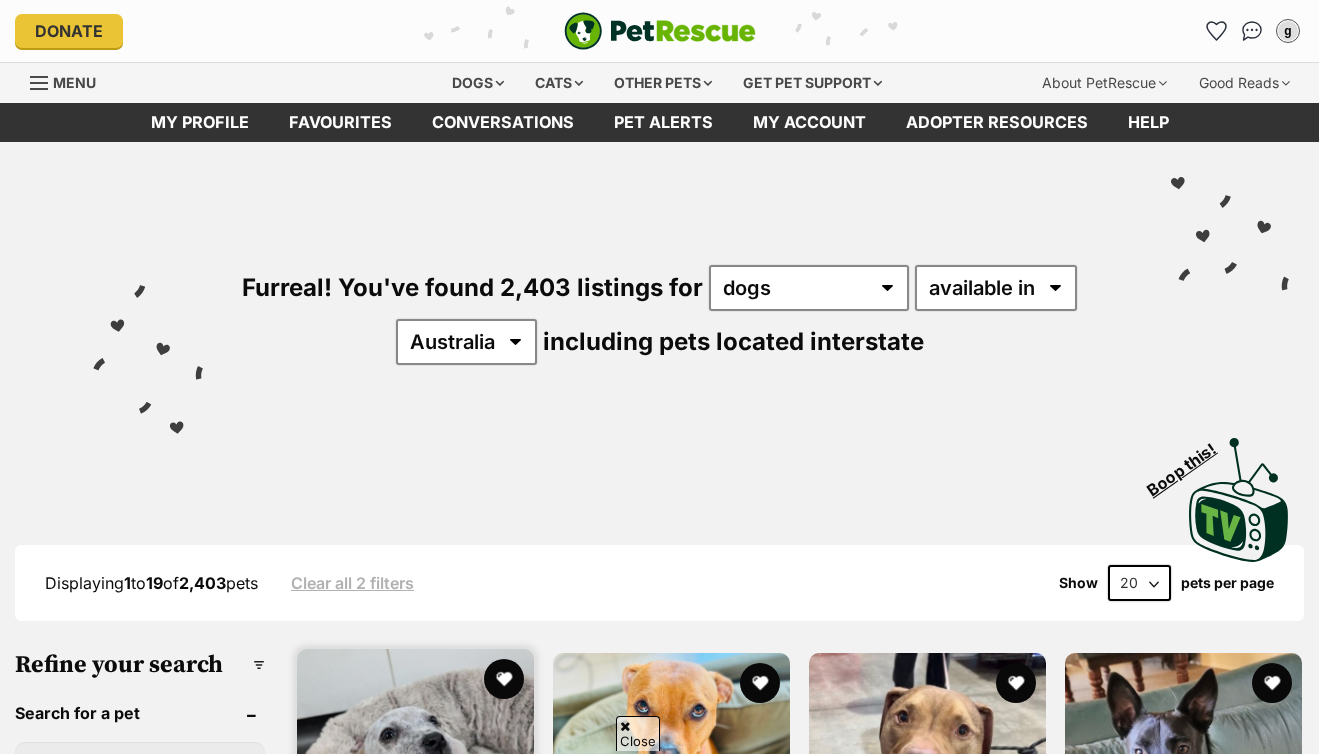 scroll, scrollTop: 633, scrollLeft: 0, axis: vertical 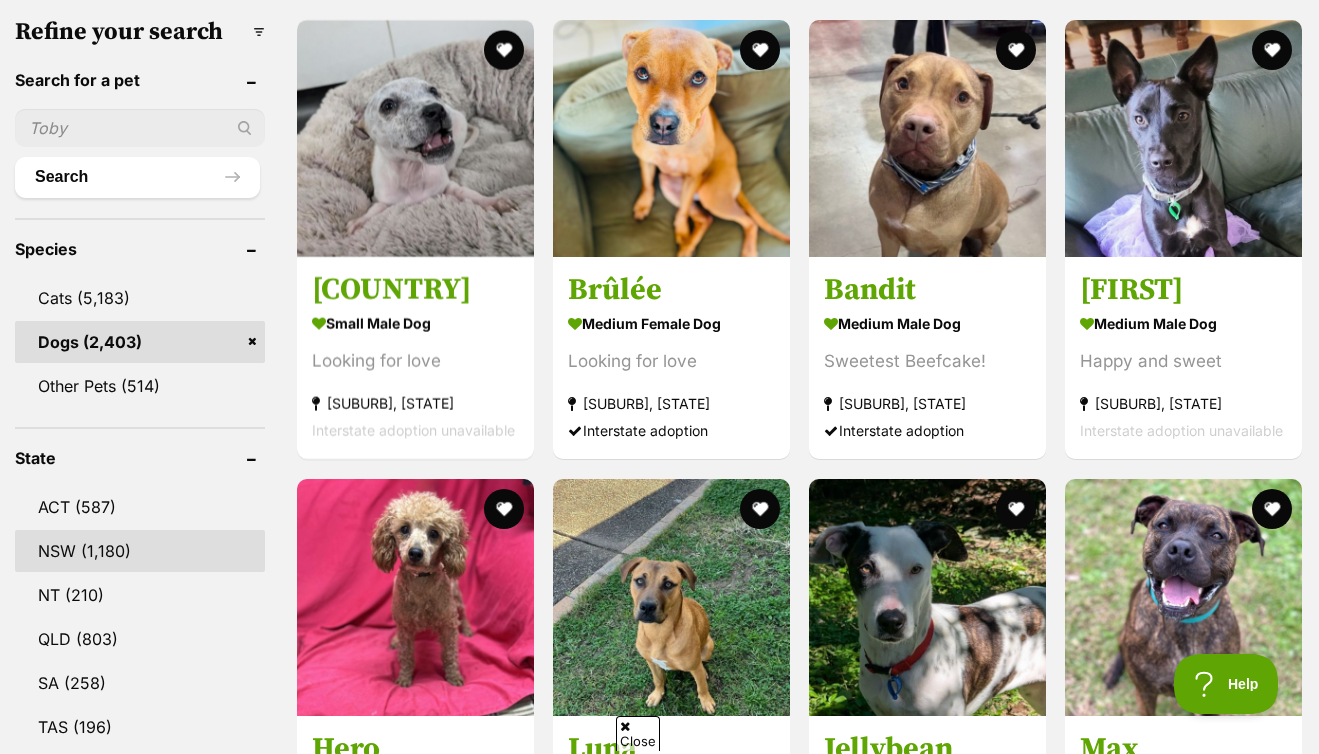 click on "NSW (1,180)" at bounding box center [140, 551] 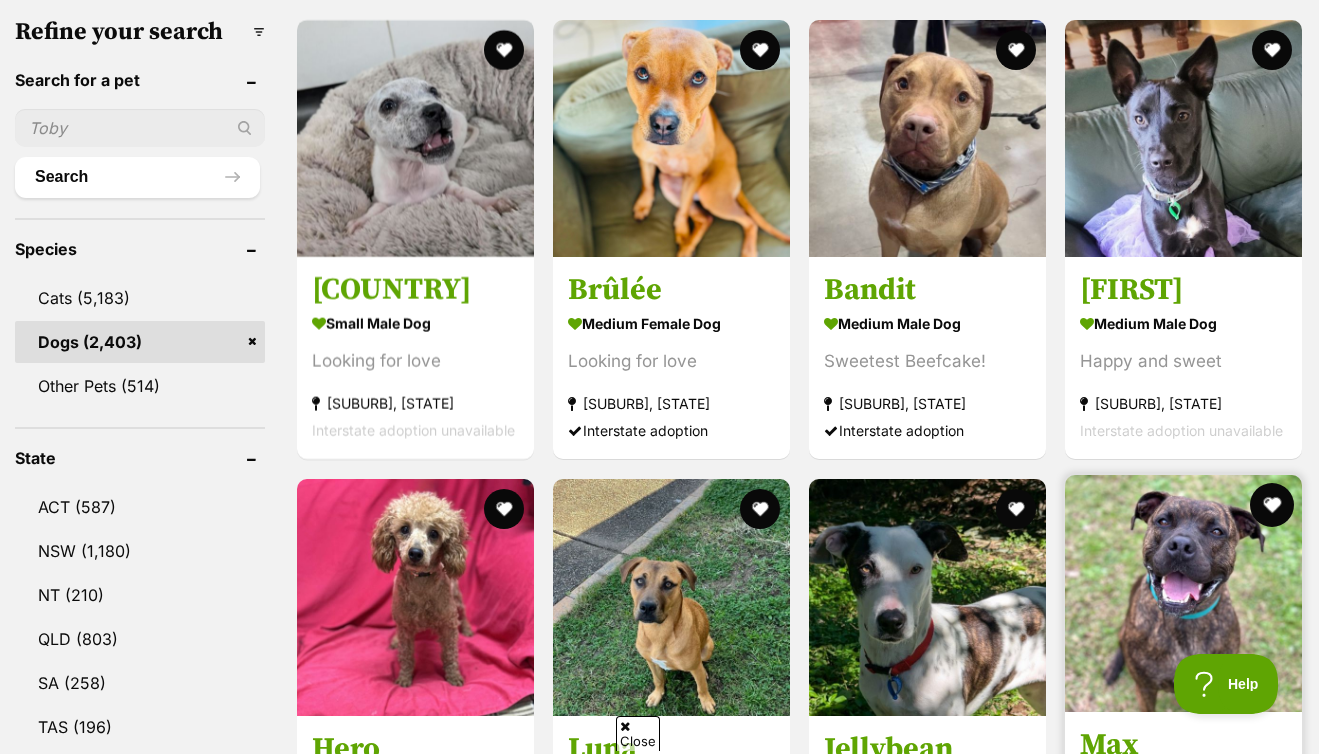 scroll, scrollTop: 0, scrollLeft: 0, axis: both 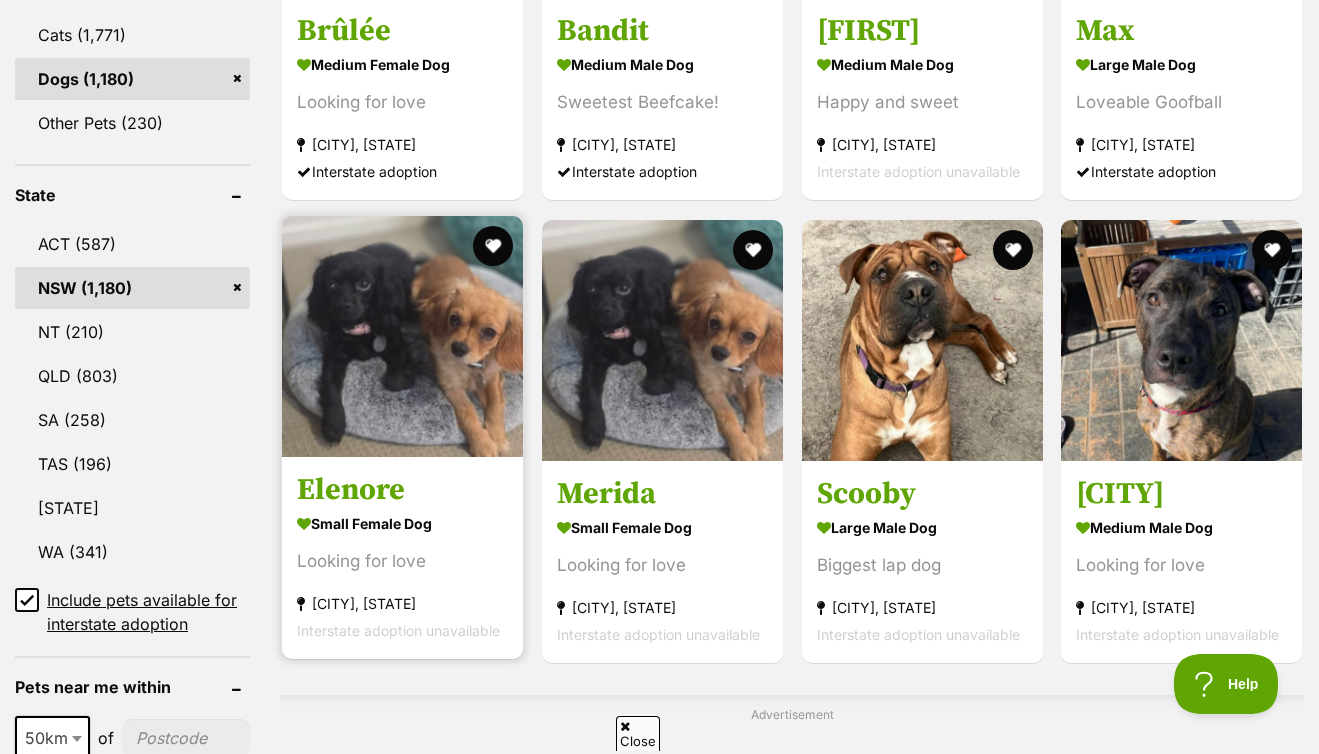 click at bounding box center [402, 336] 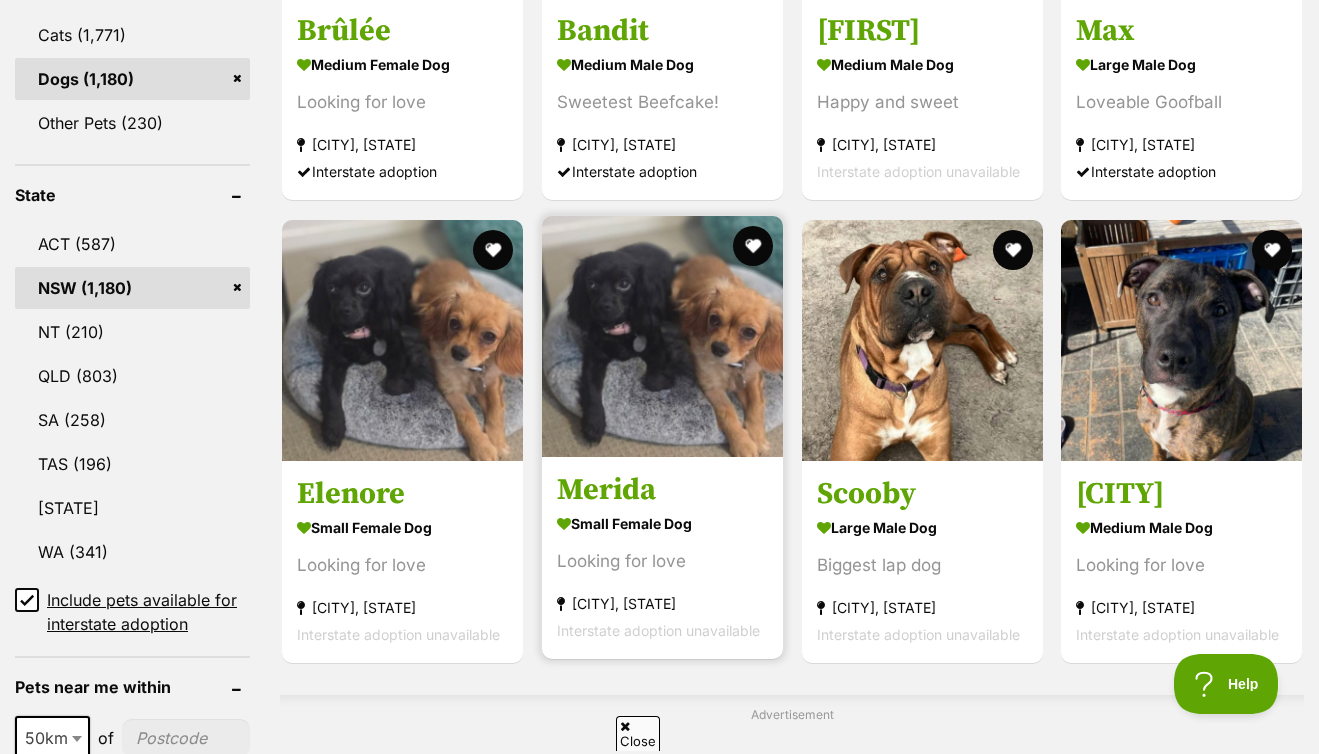 click at bounding box center (662, 336) 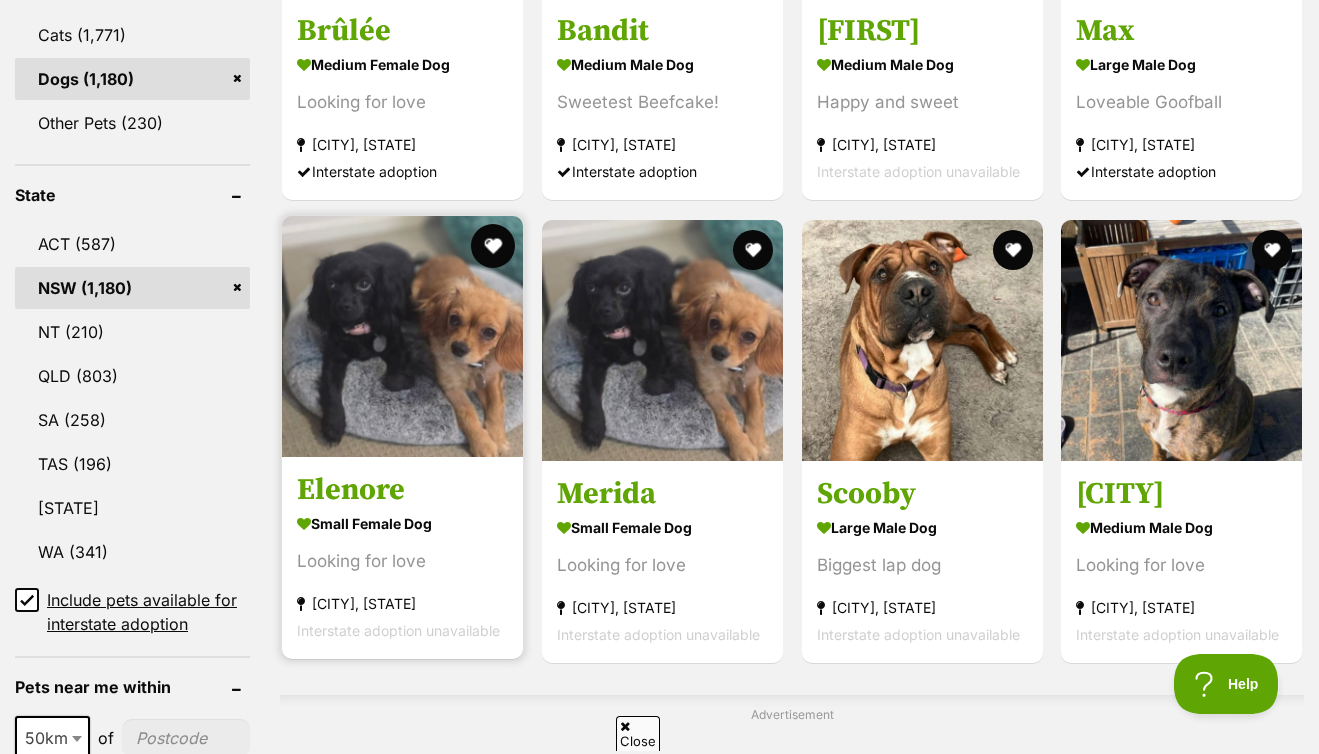 click at bounding box center [493, 246] 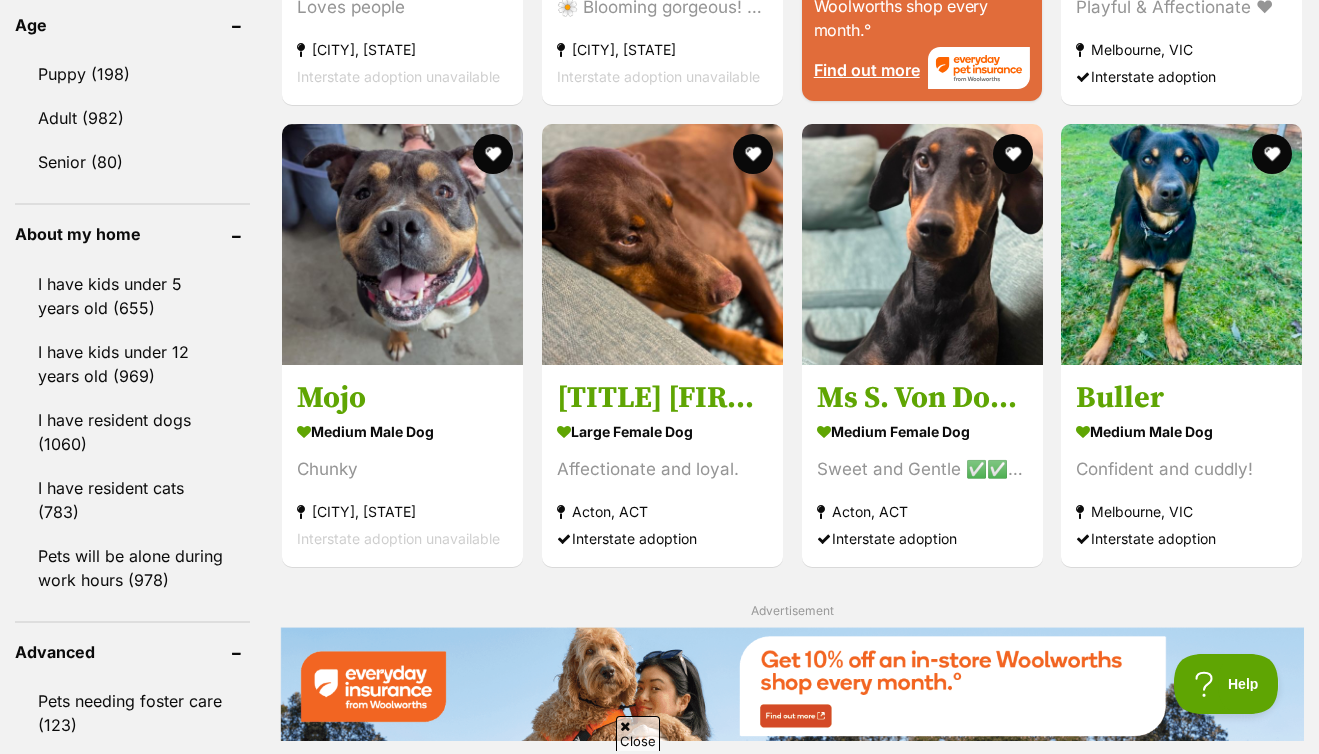 scroll, scrollTop: 2157, scrollLeft: 0, axis: vertical 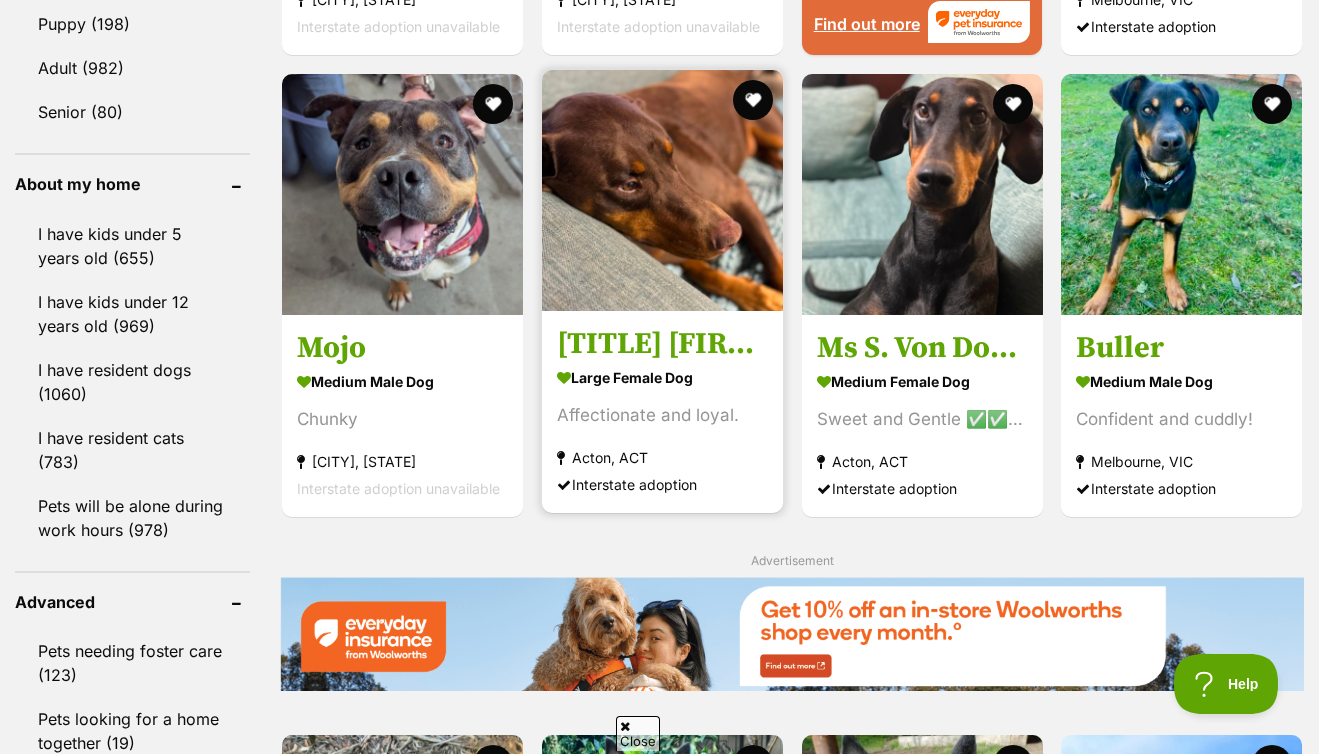 click at bounding box center [662, 190] 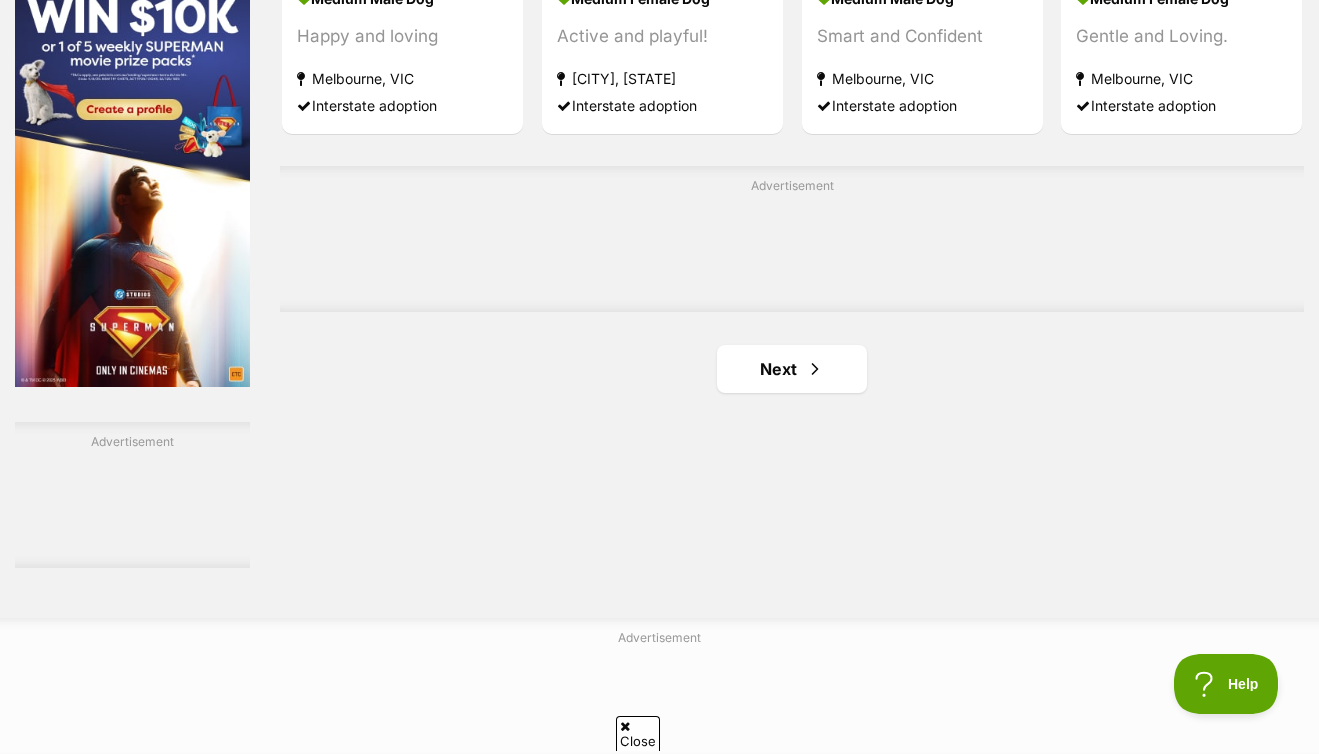 scroll, scrollTop: 3305, scrollLeft: 0, axis: vertical 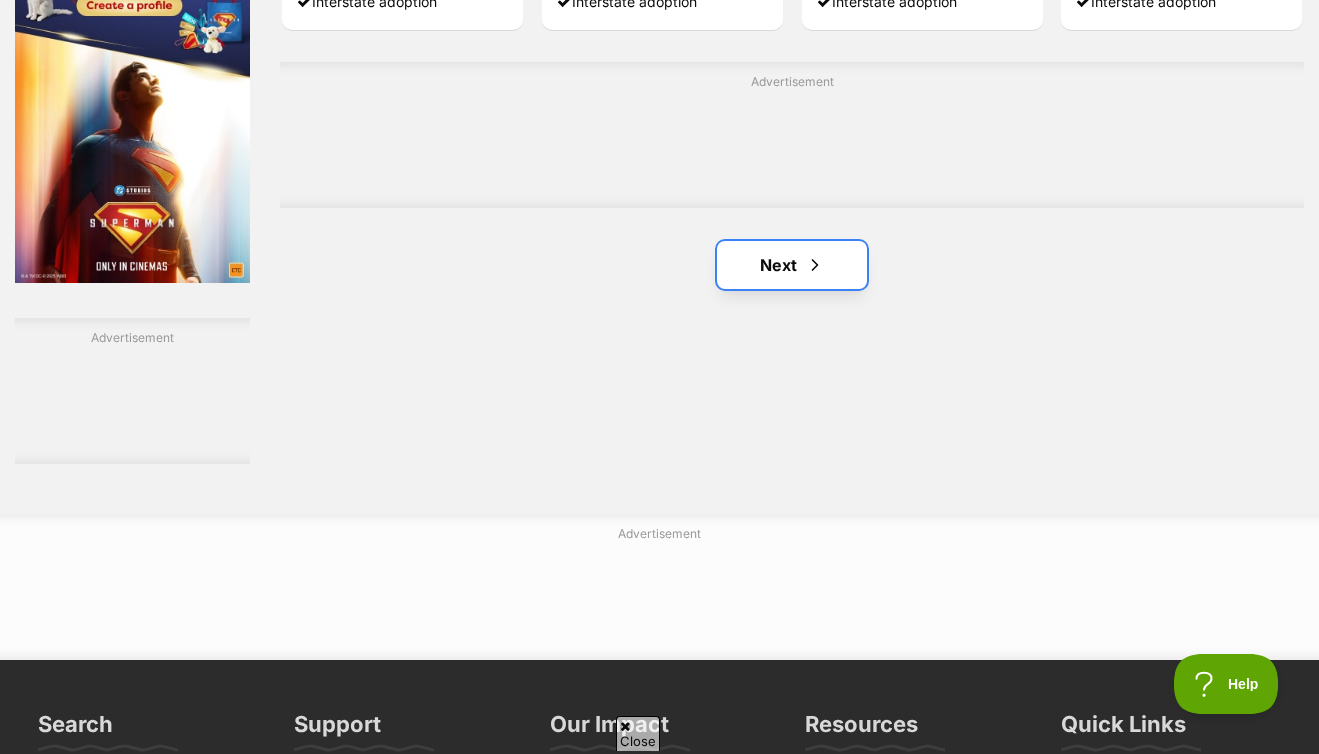 click on "Next" at bounding box center [792, 265] 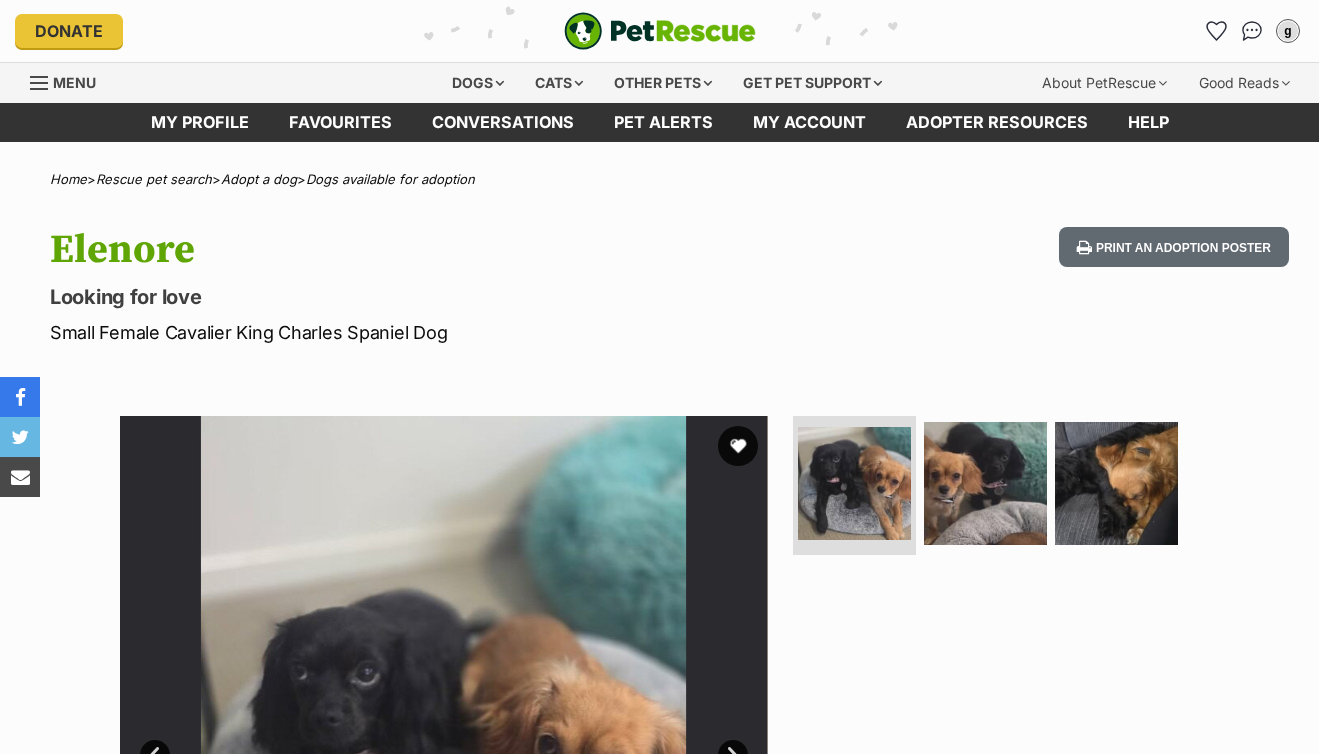 scroll, scrollTop: 0, scrollLeft: 0, axis: both 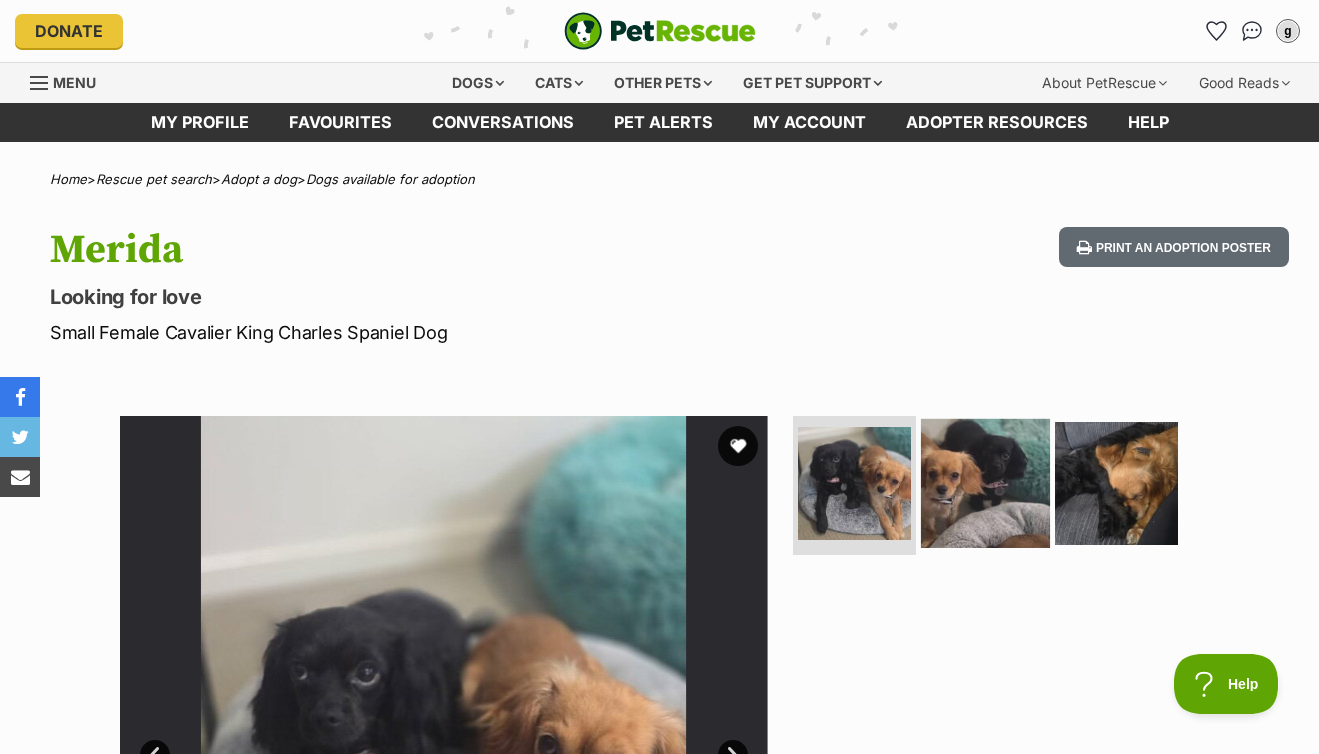 click at bounding box center [985, 482] 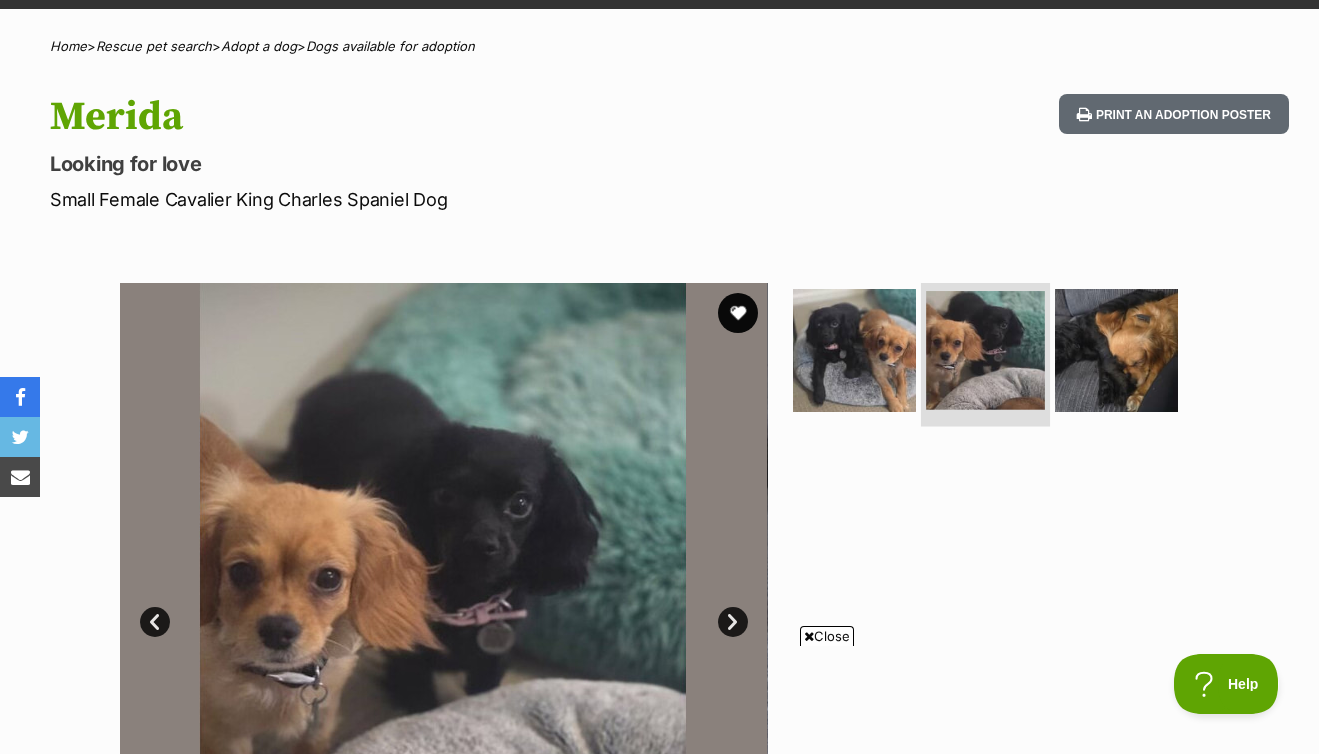 scroll, scrollTop: 327, scrollLeft: 0, axis: vertical 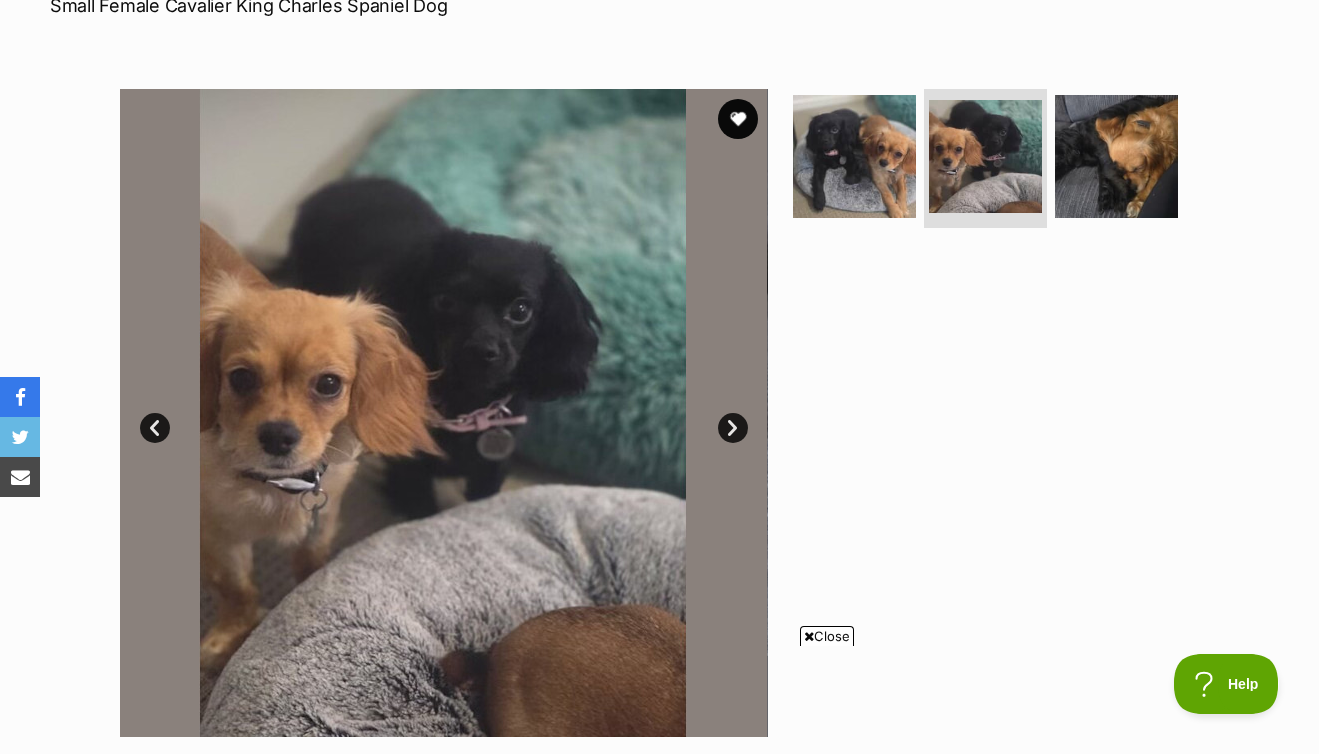 click on "Next" at bounding box center (733, 428) 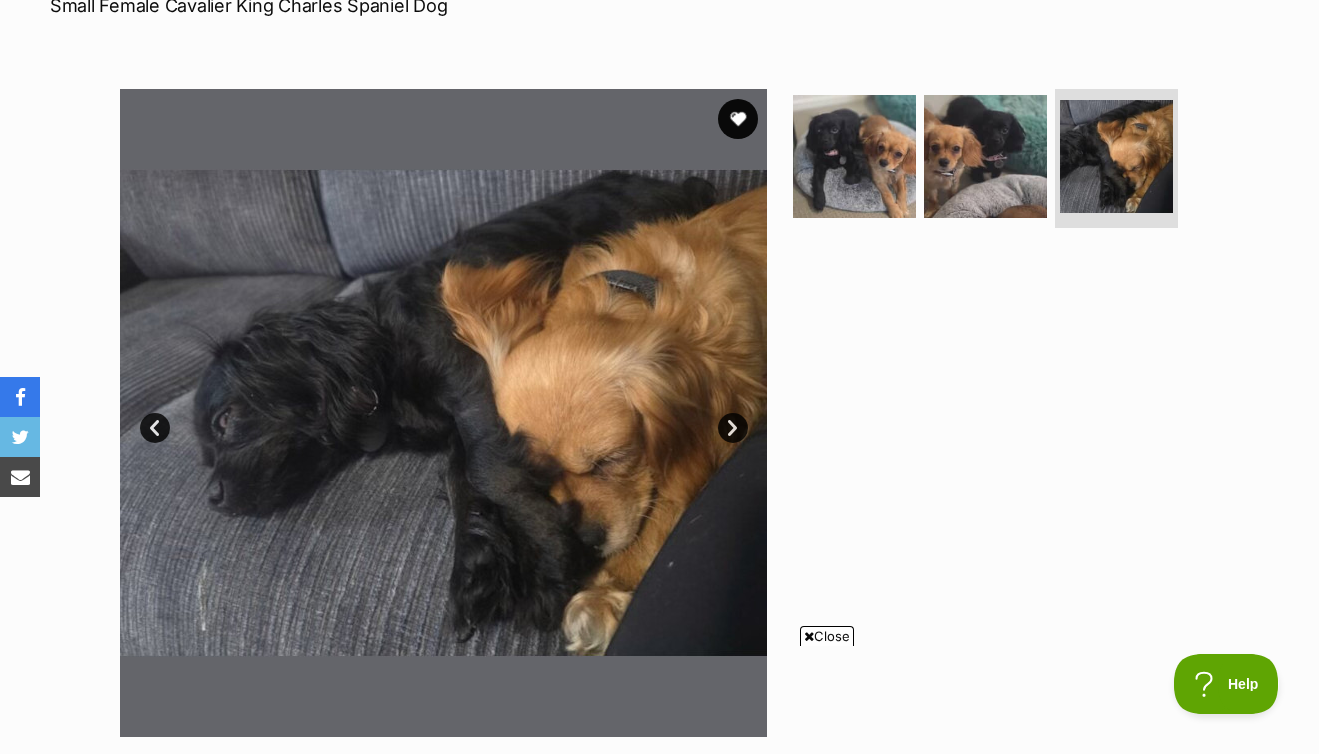 click on "Next" at bounding box center (733, 428) 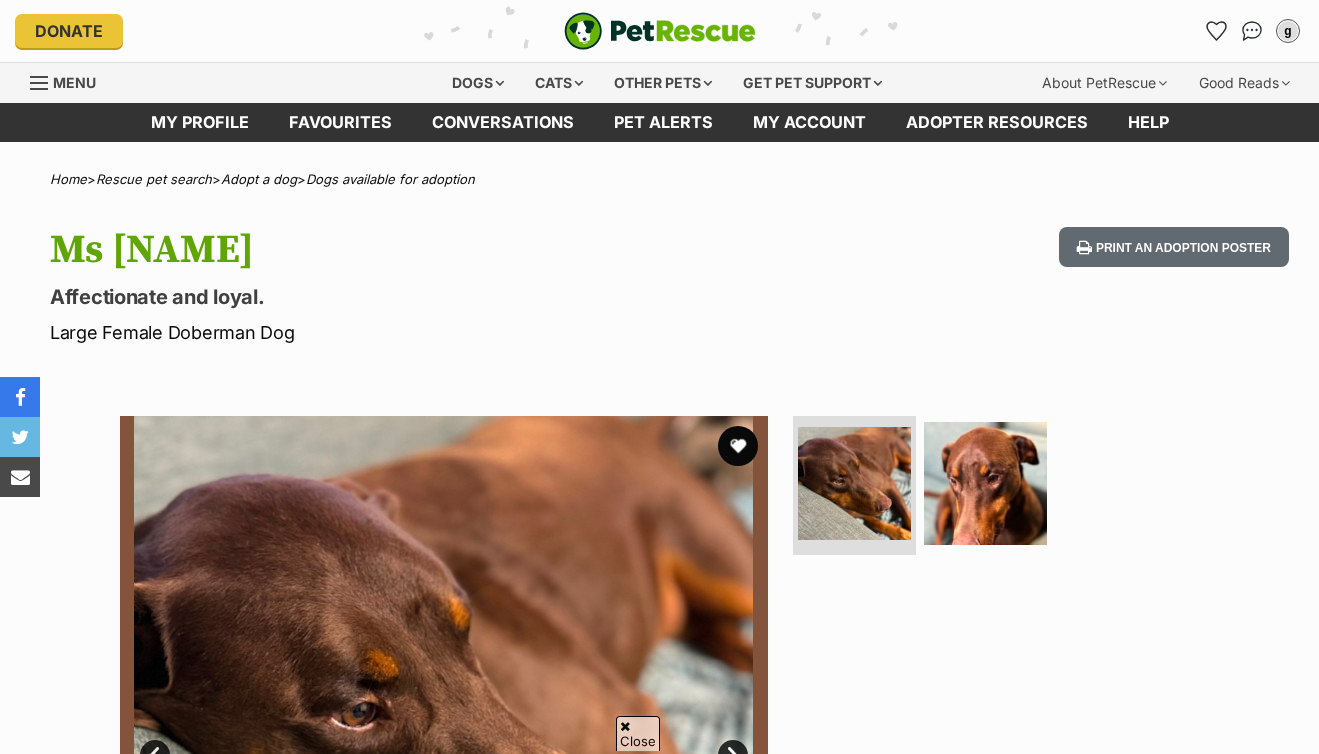 scroll, scrollTop: 732, scrollLeft: 0, axis: vertical 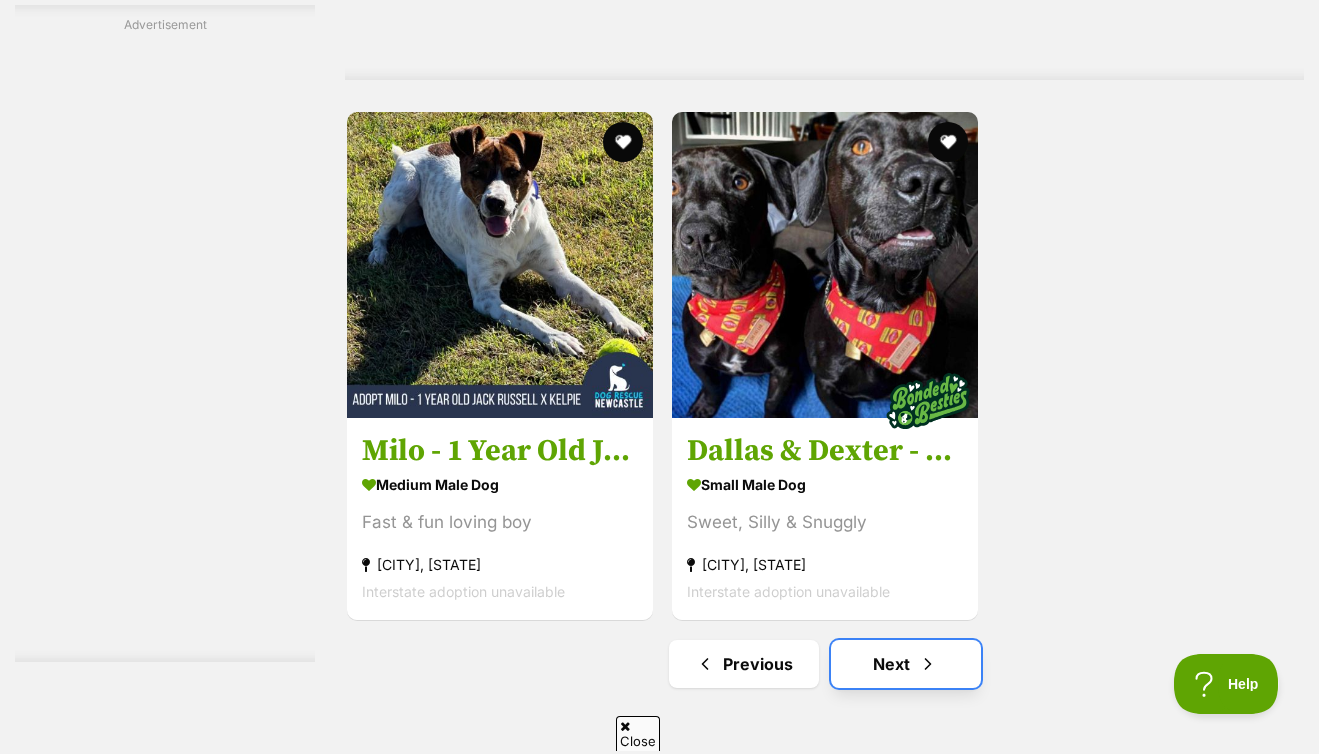 click on "Next" at bounding box center [906, 664] 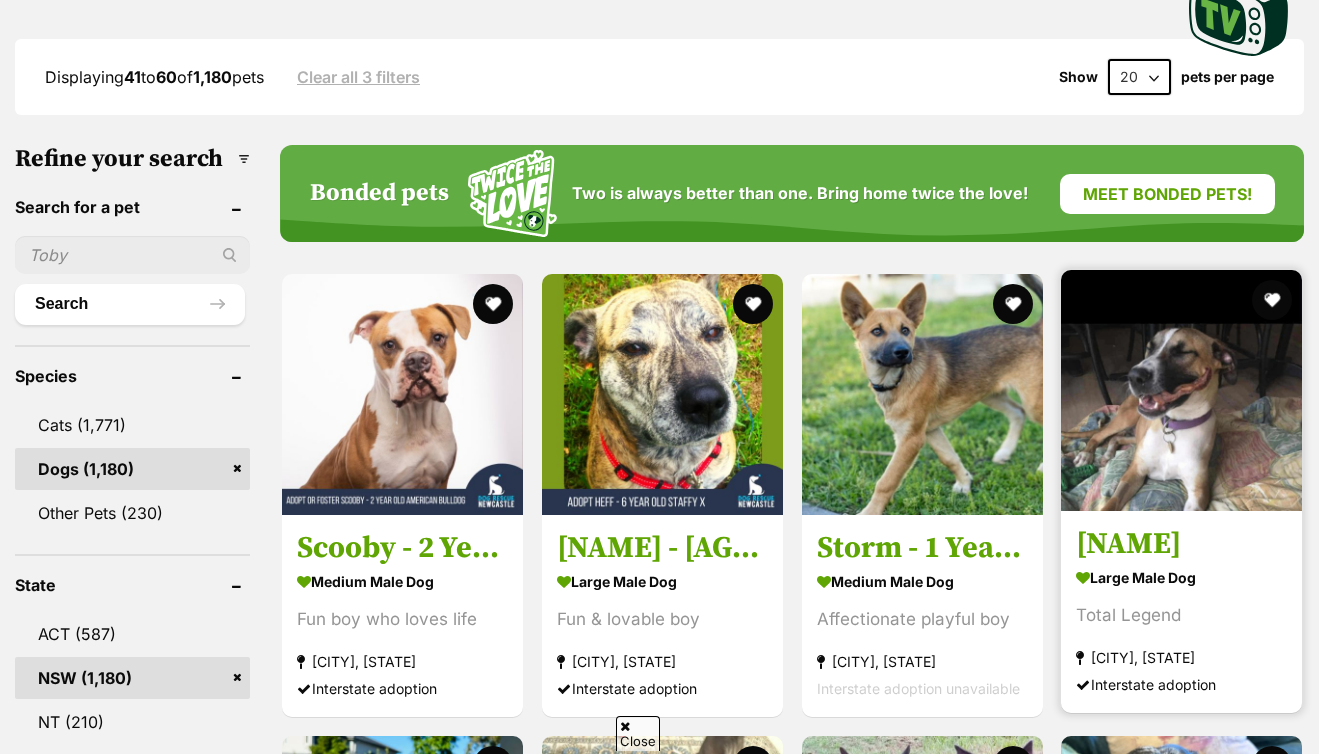 scroll, scrollTop: 0, scrollLeft: 0, axis: both 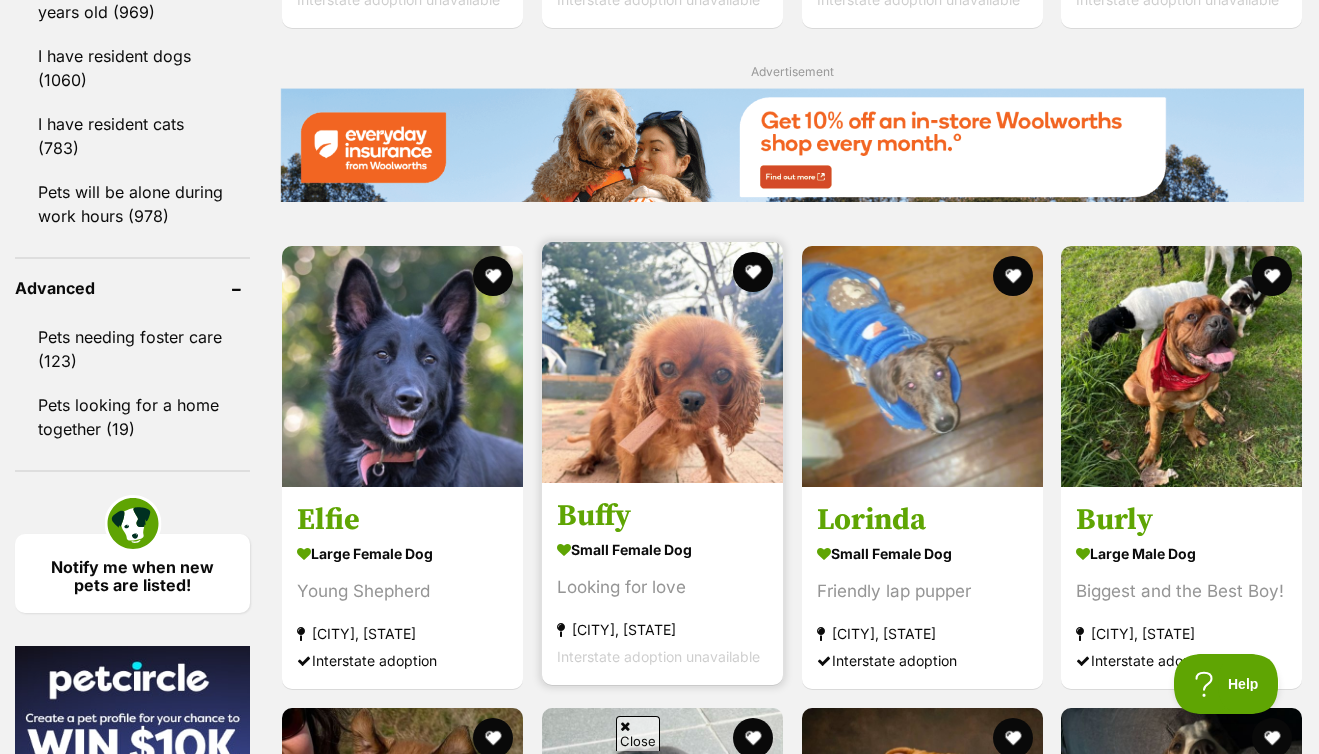 click at bounding box center [662, 362] 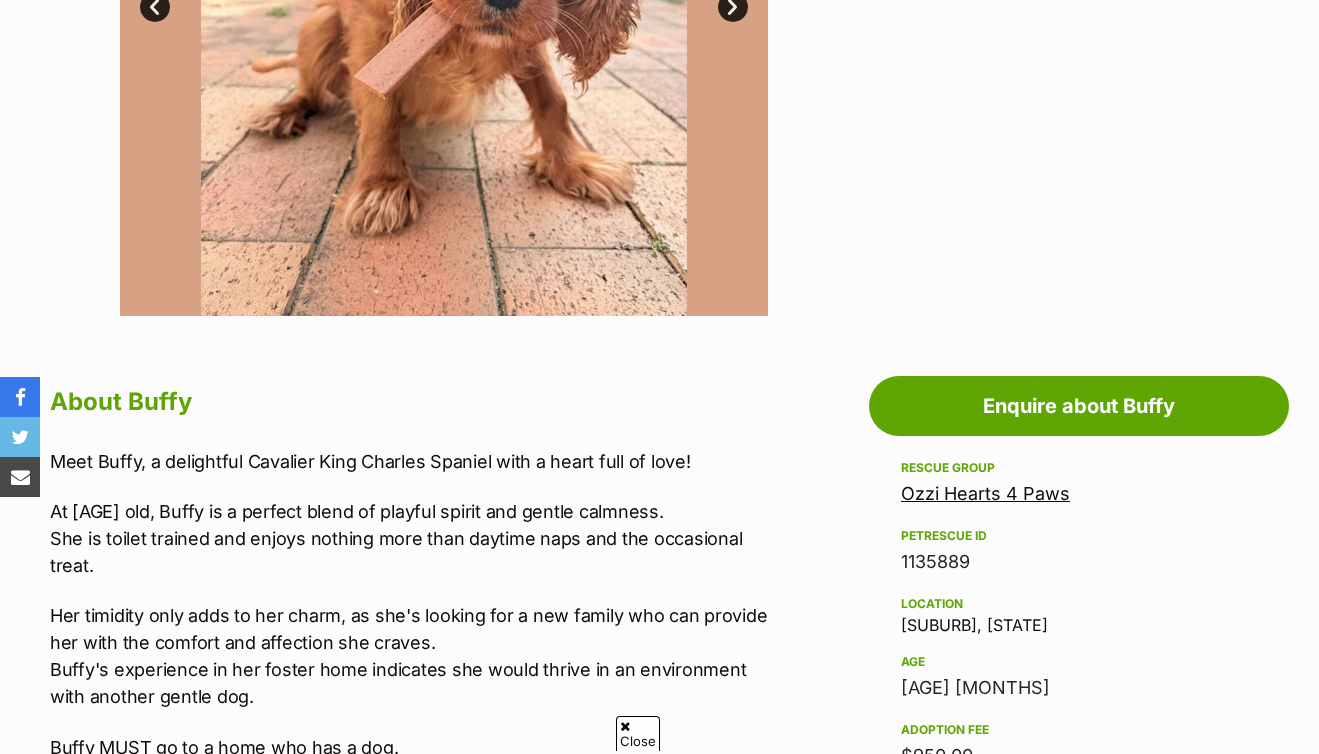 scroll, scrollTop: 748, scrollLeft: 0, axis: vertical 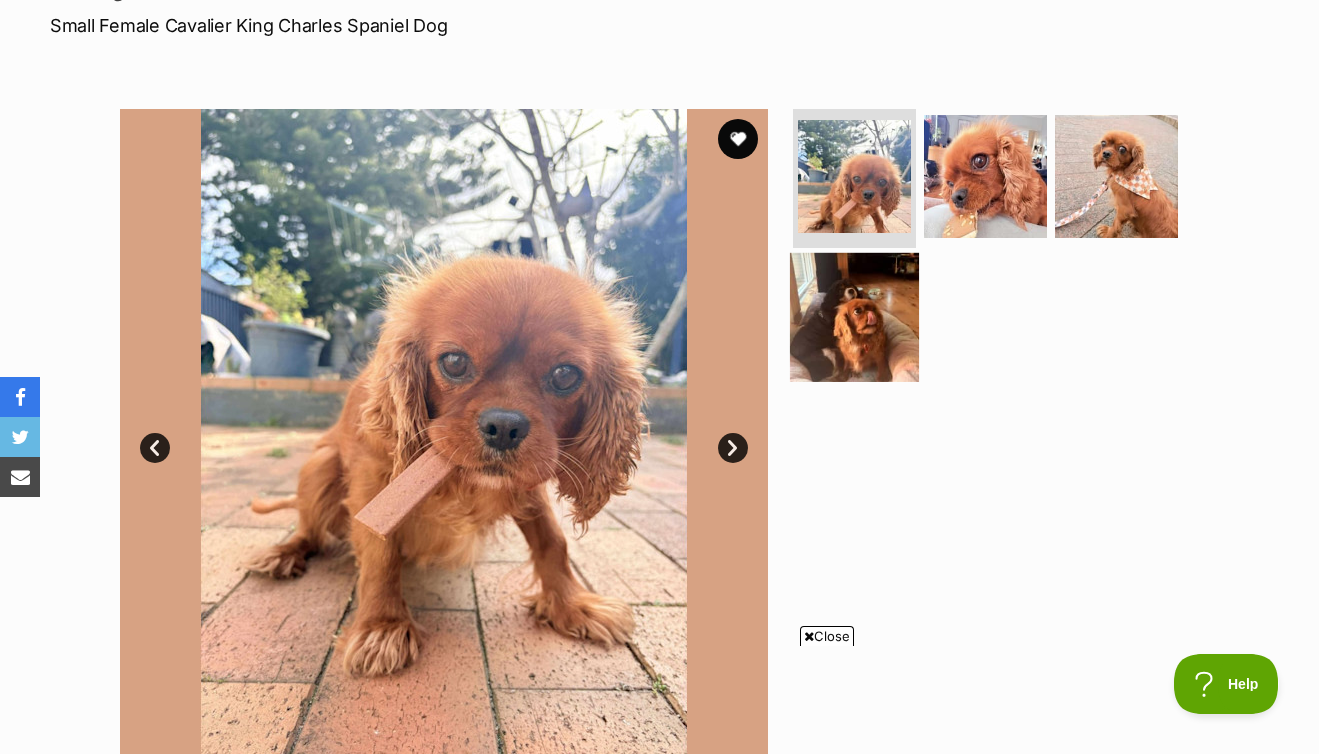click at bounding box center (854, 317) 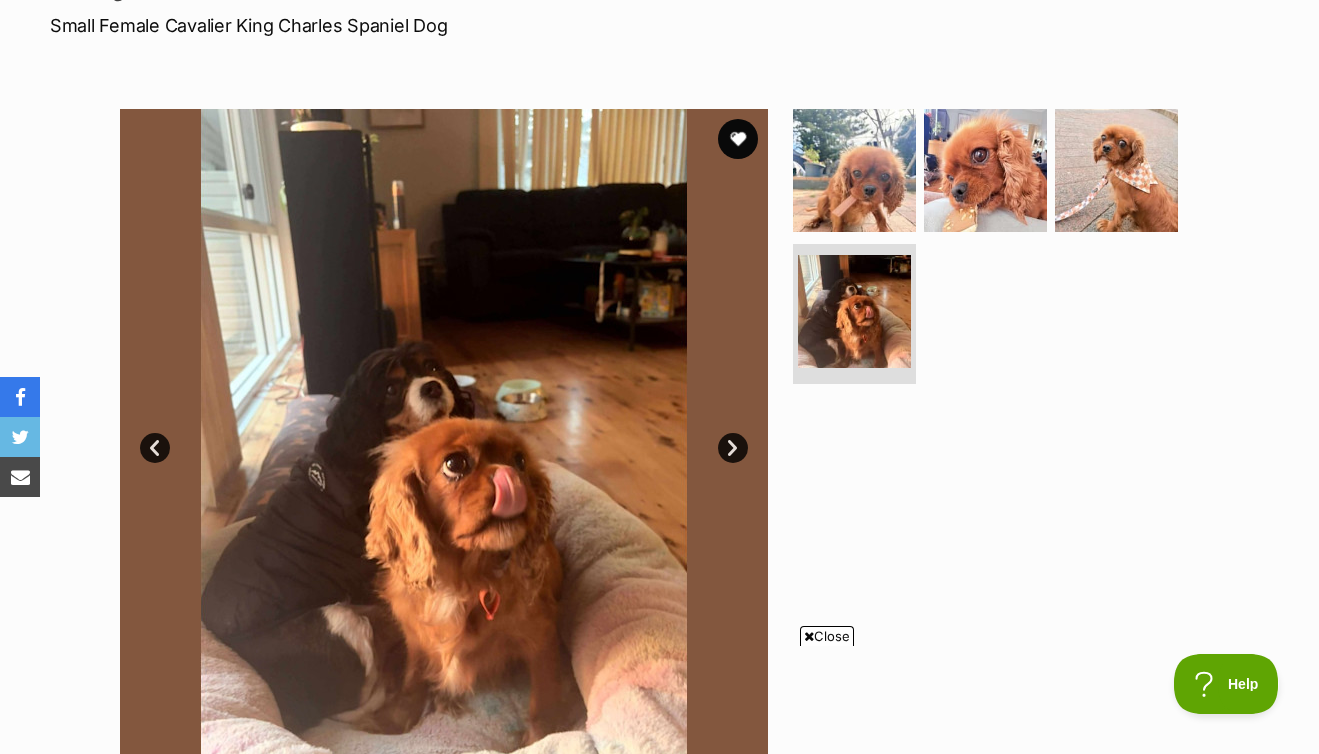 click on "Next" at bounding box center [733, 448] 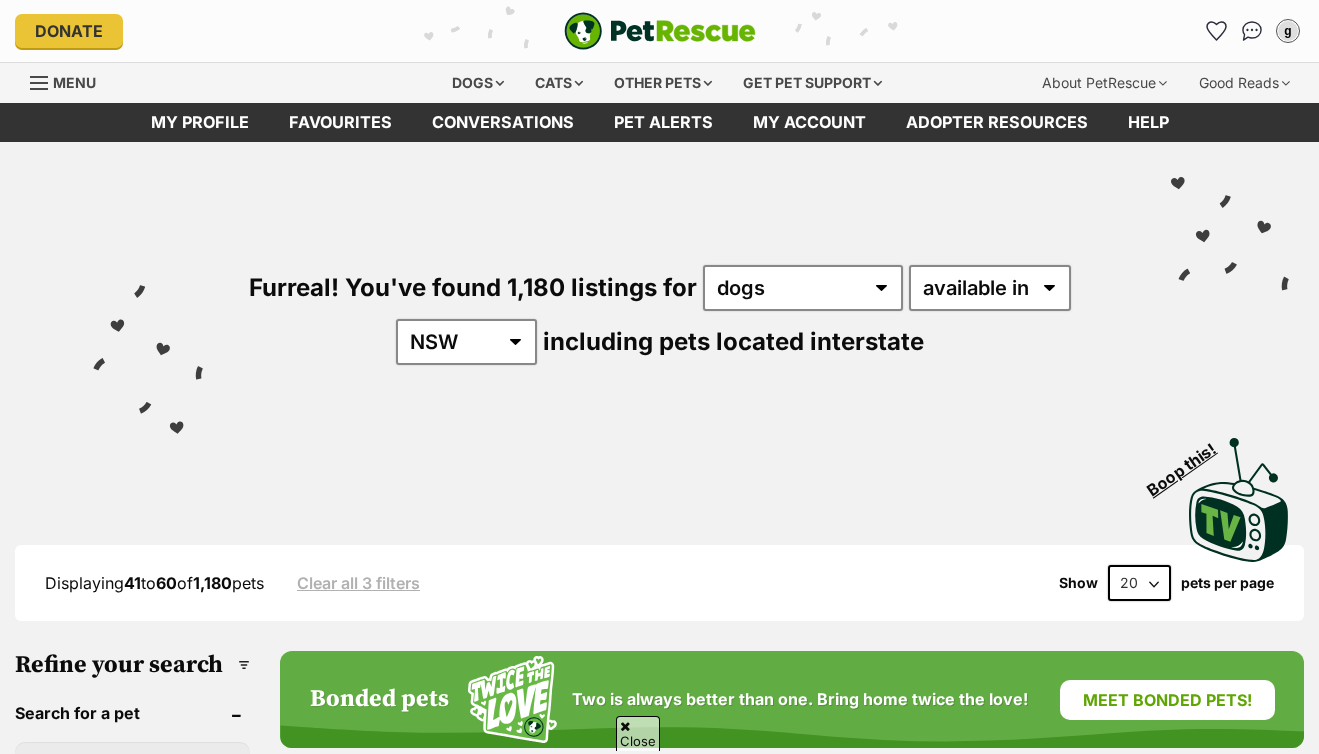 scroll, scrollTop: 2471, scrollLeft: 0, axis: vertical 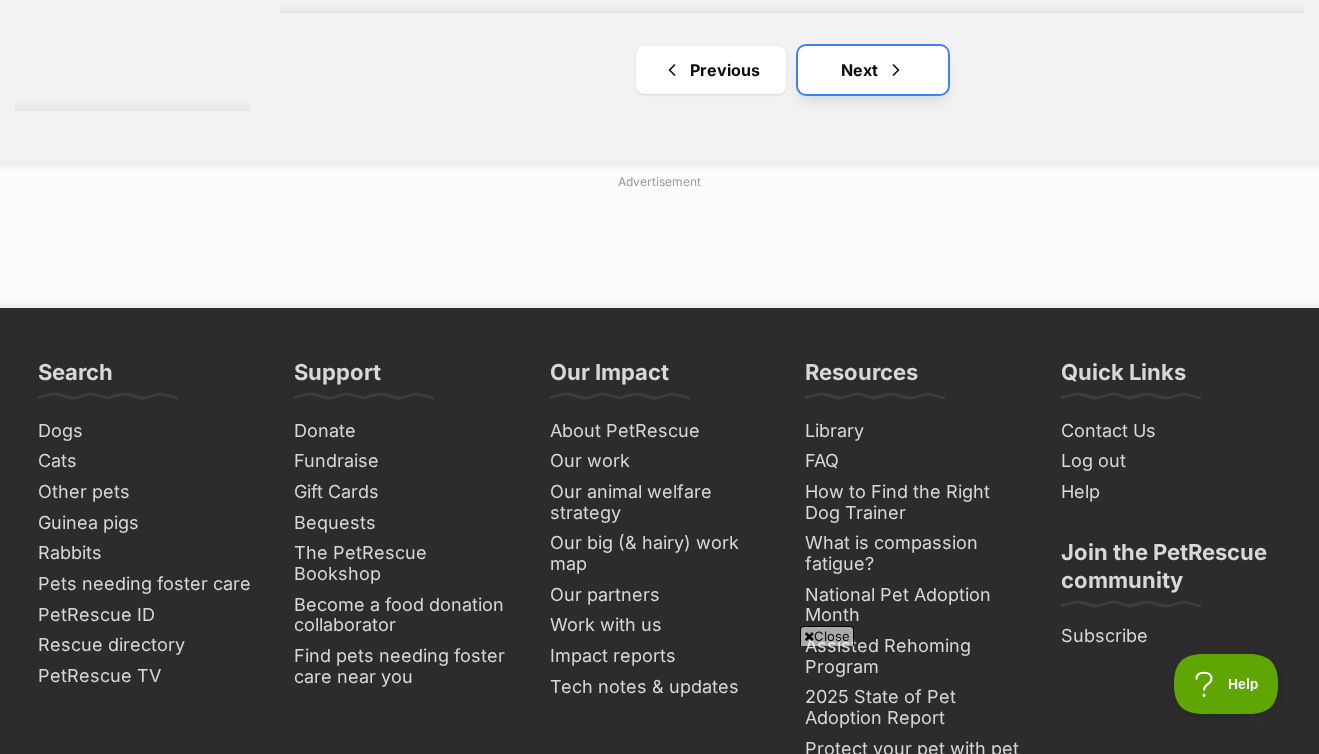 click on "Next" at bounding box center [873, 70] 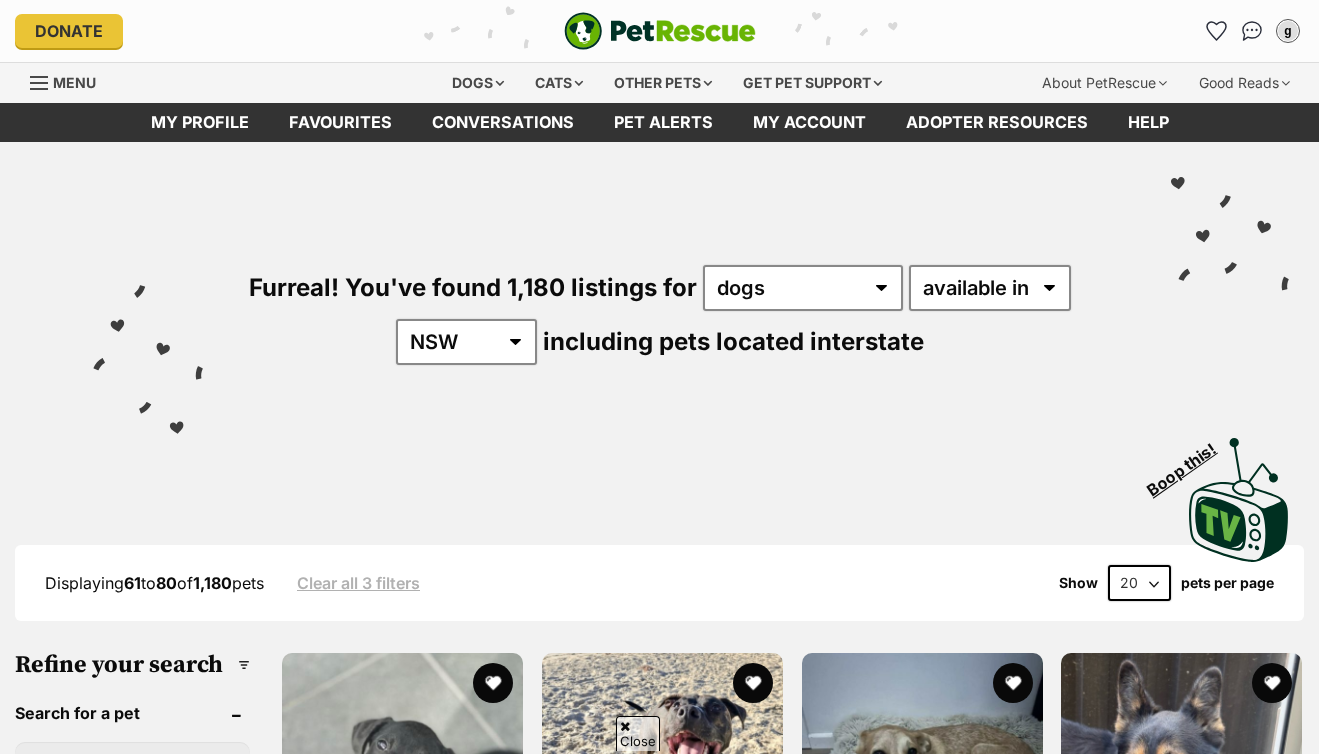 scroll, scrollTop: 386, scrollLeft: 0, axis: vertical 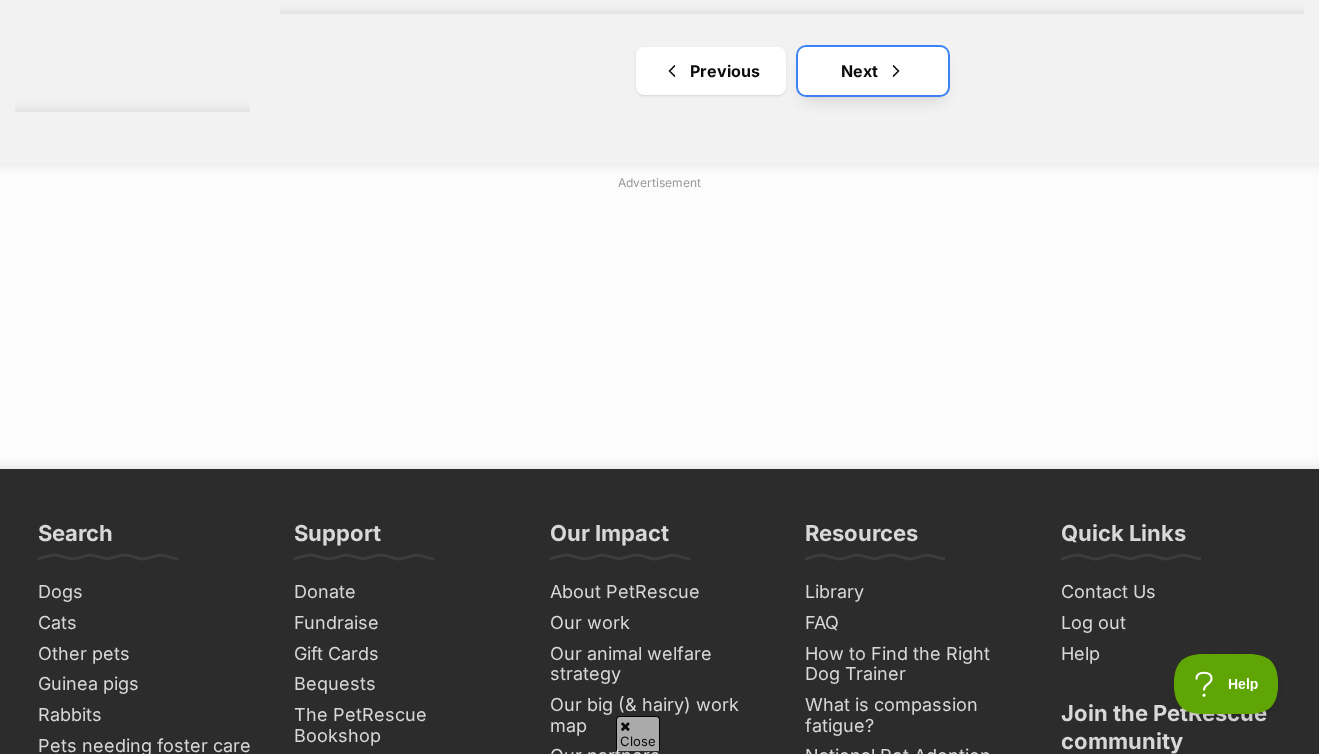 click on "Next" at bounding box center [873, 71] 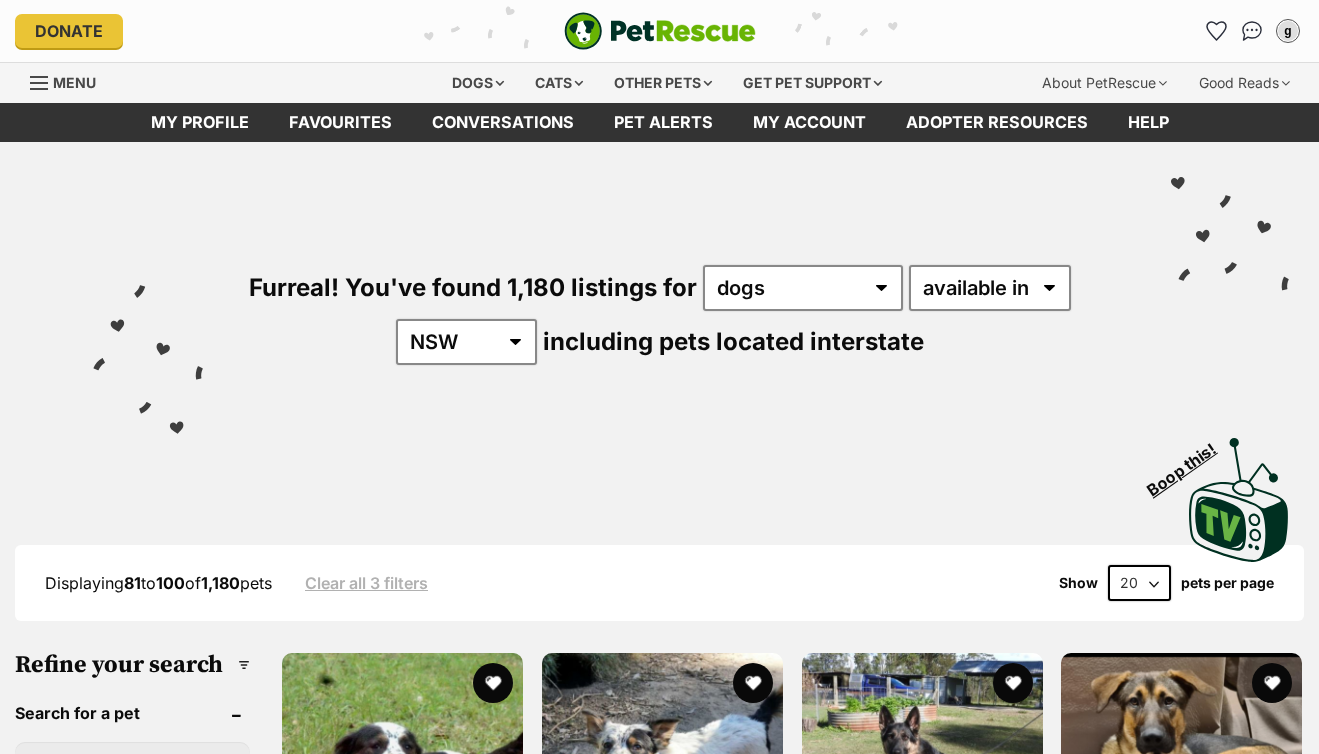 scroll, scrollTop: 368, scrollLeft: 0, axis: vertical 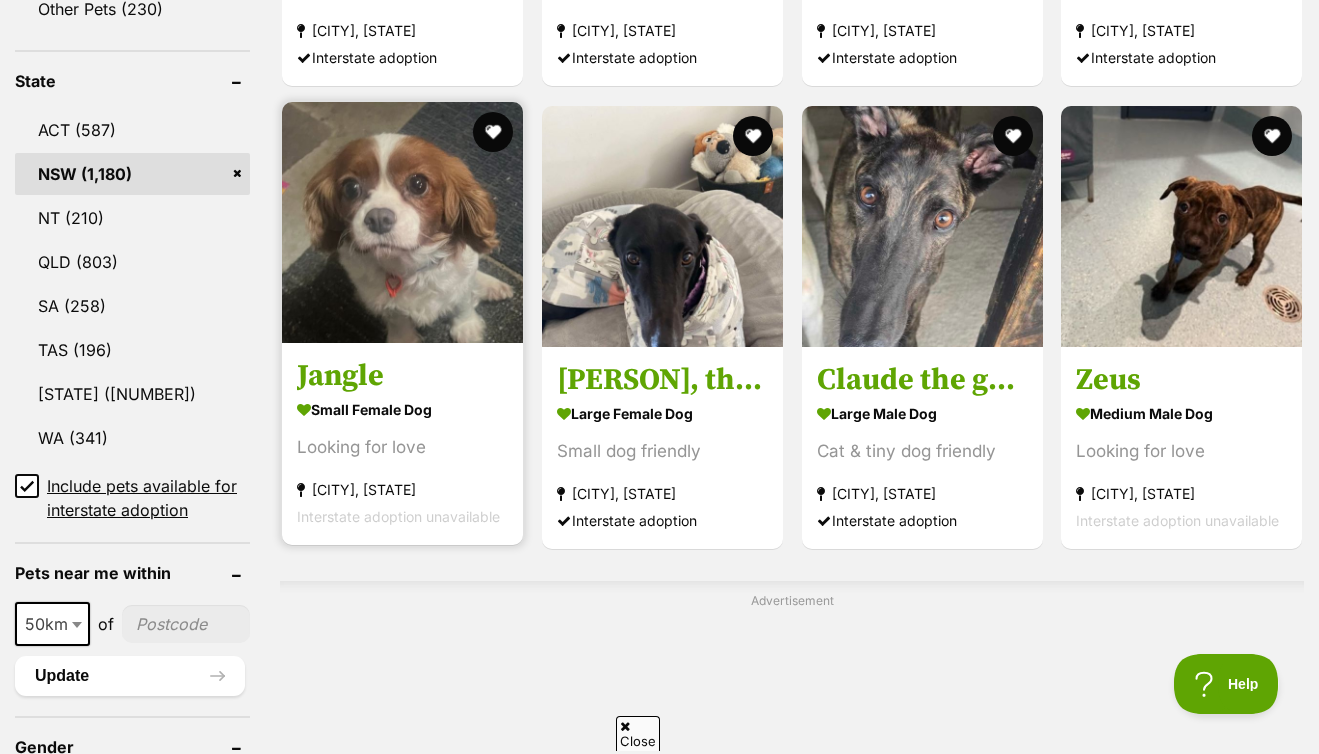 click at bounding box center [402, 222] 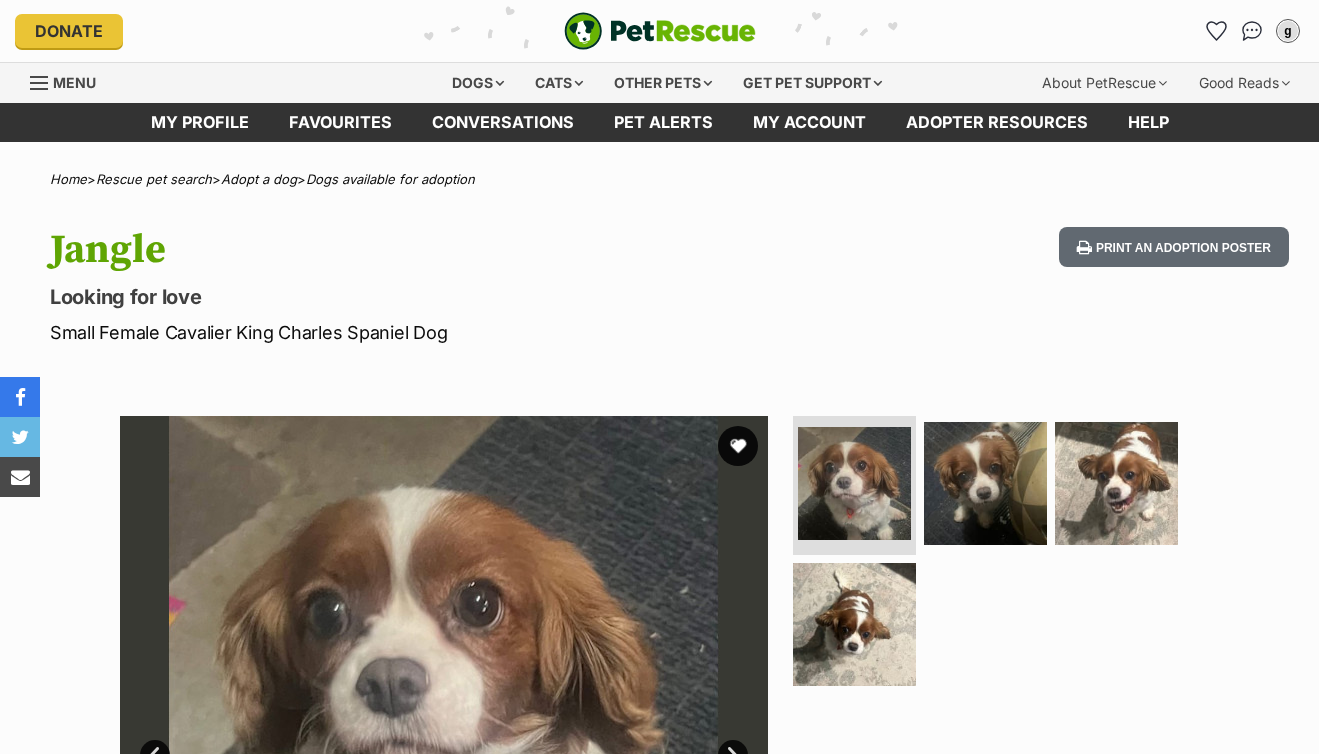 scroll, scrollTop: 402, scrollLeft: 0, axis: vertical 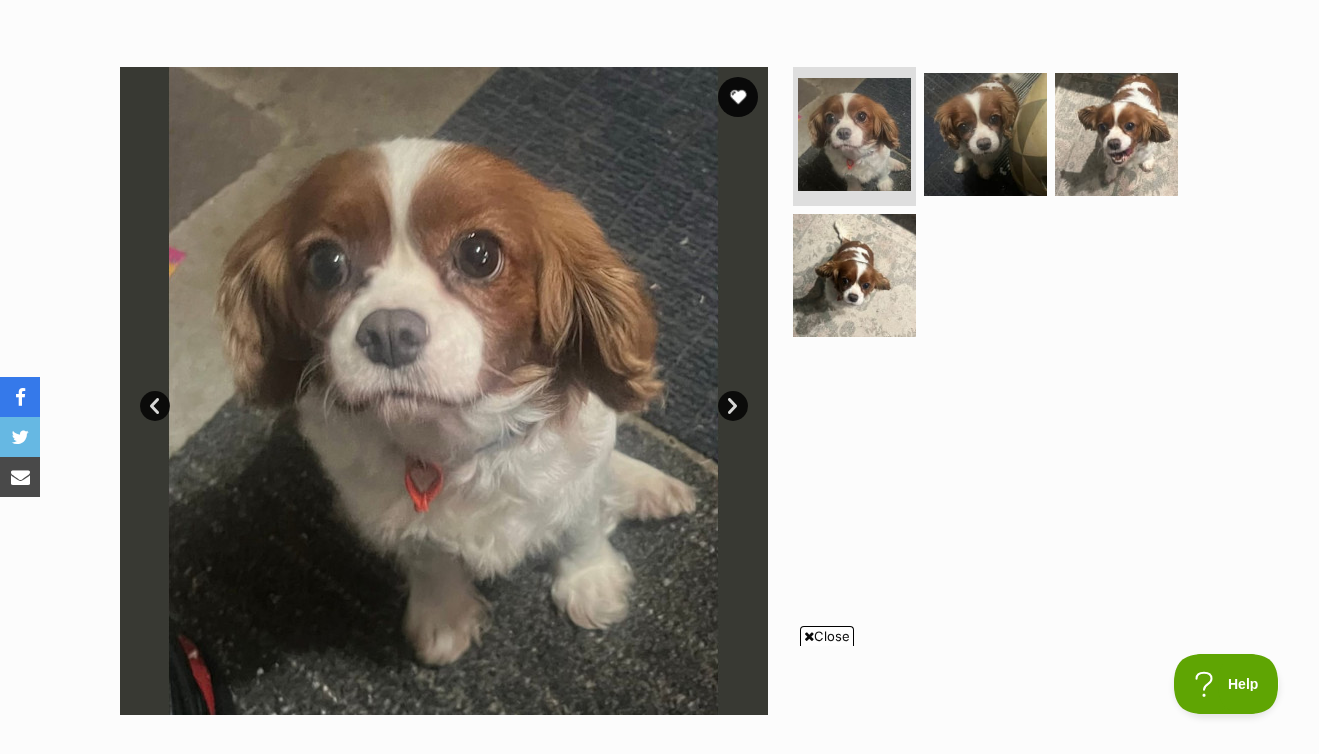 click on "Next" at bounding box center (733, 406) 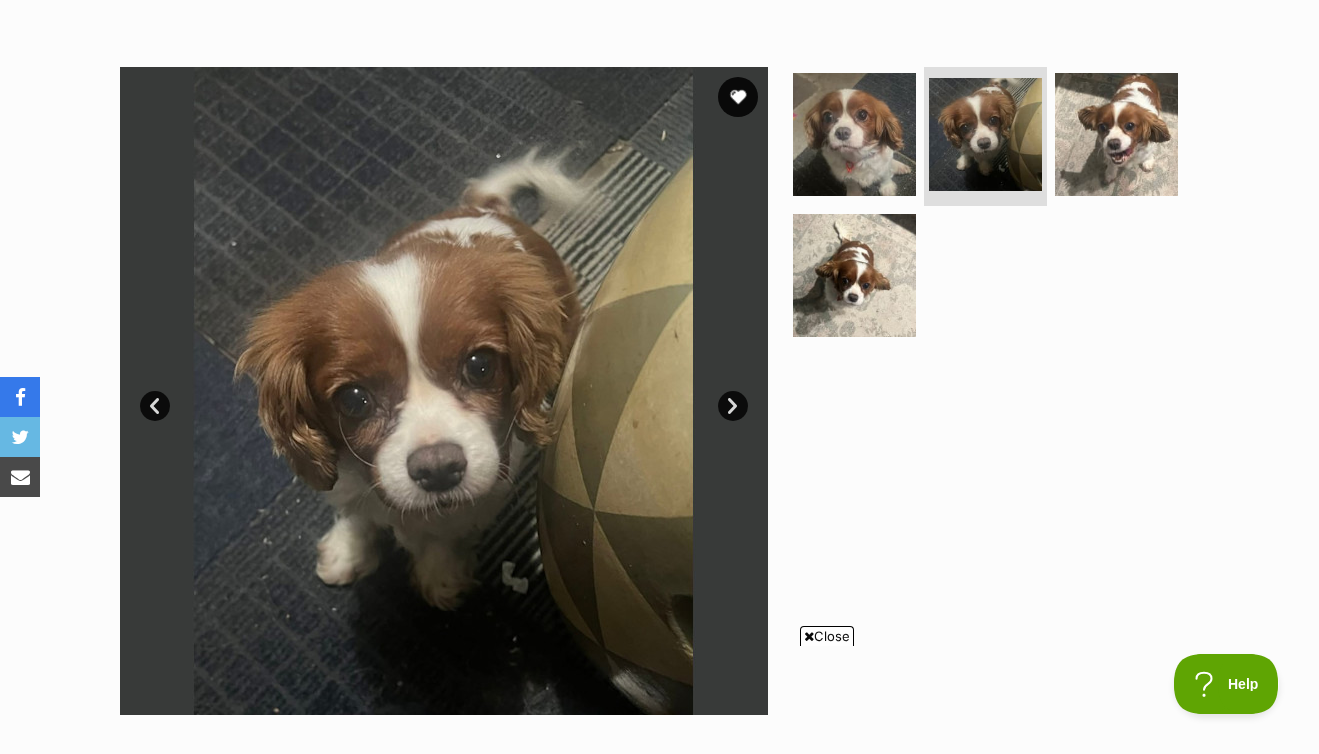 click on "Next" at bounding box center [733, 406] 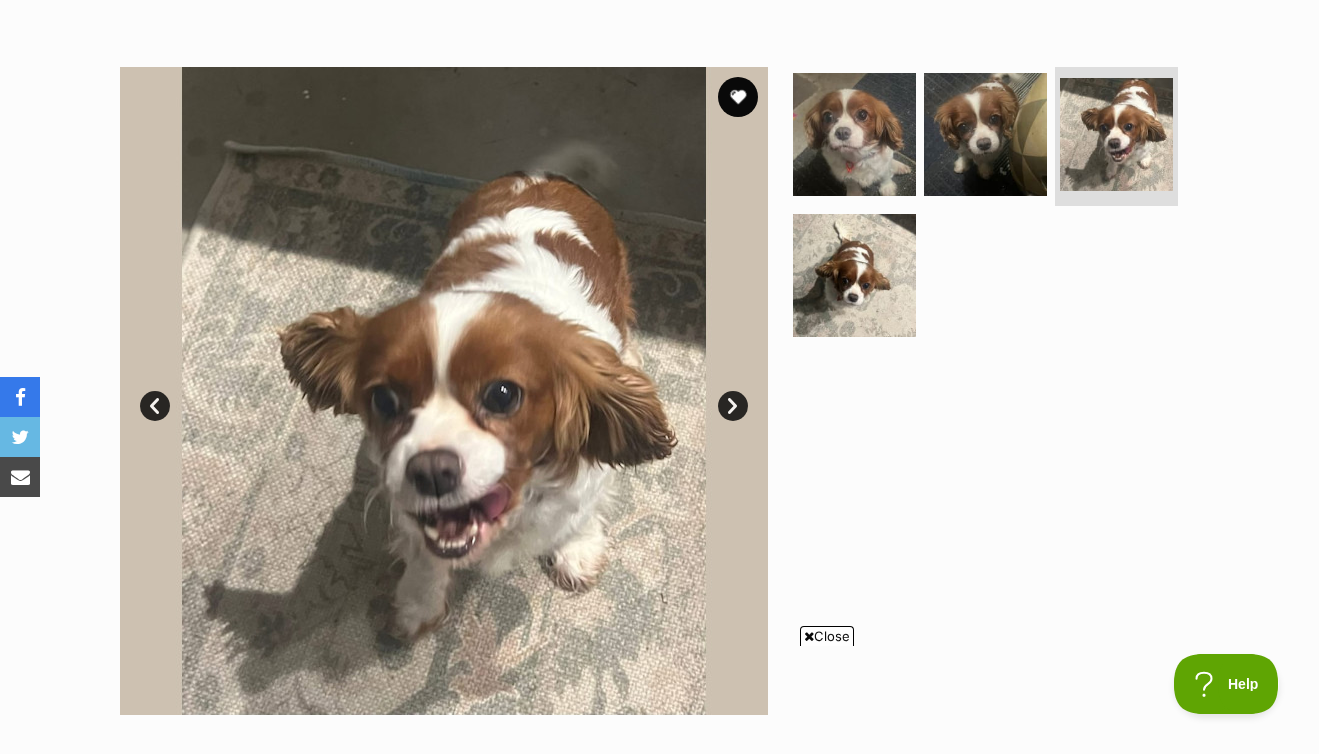 click on "Next" at bounding box center (733, 406) 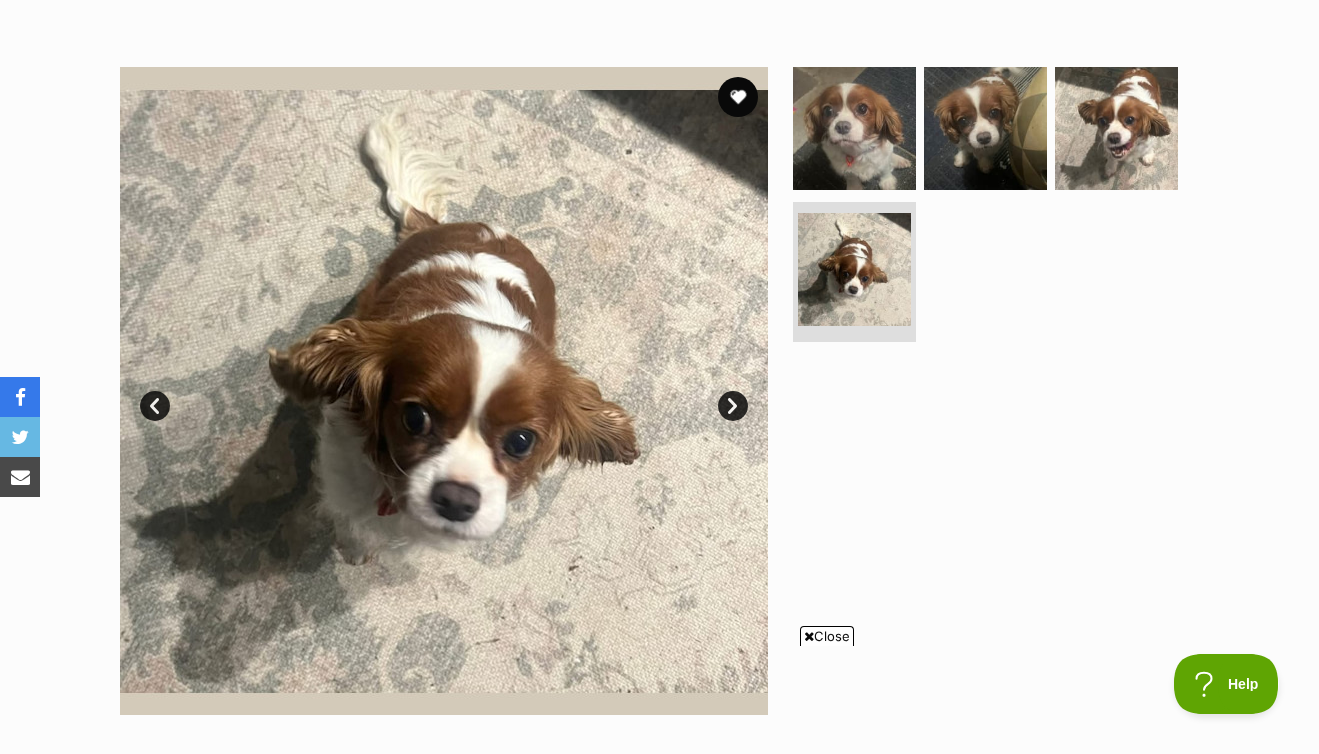 click on "Next" at bounding box center (733, 406) 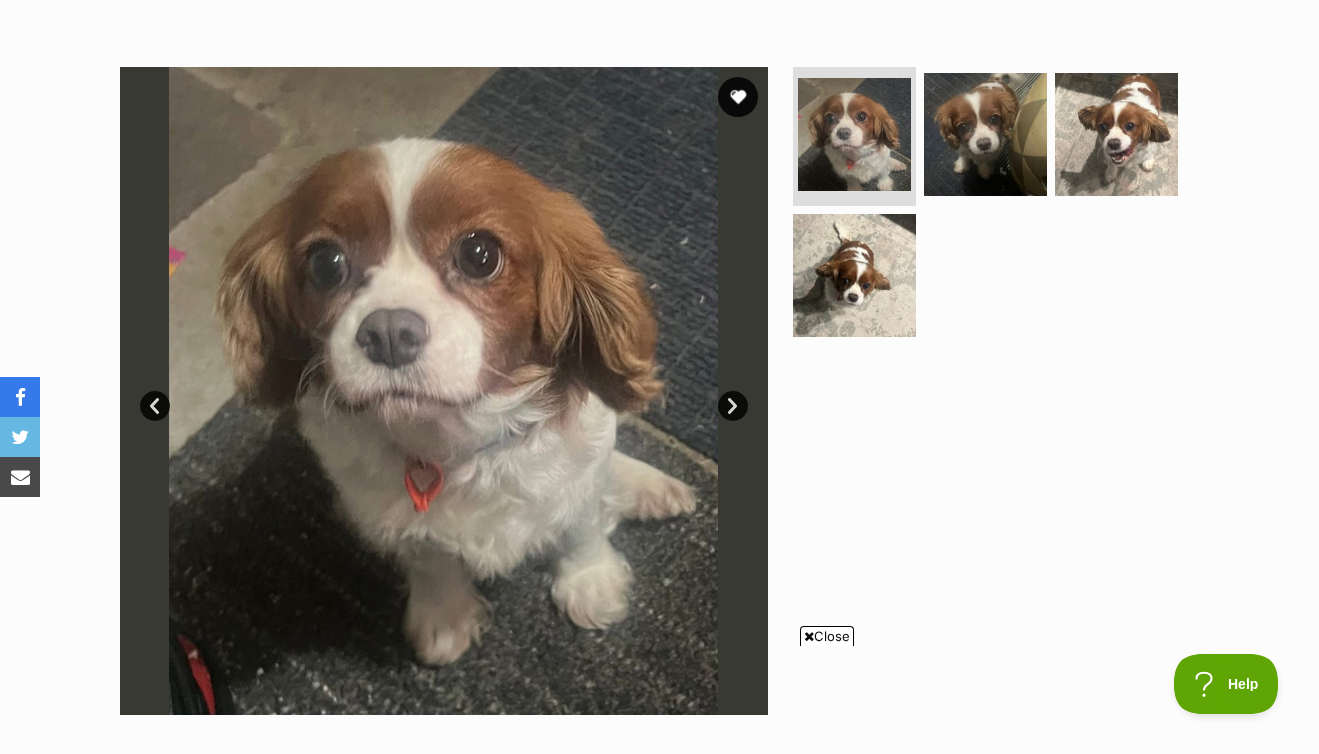 click on "Next" at bounding box center (733, 406) 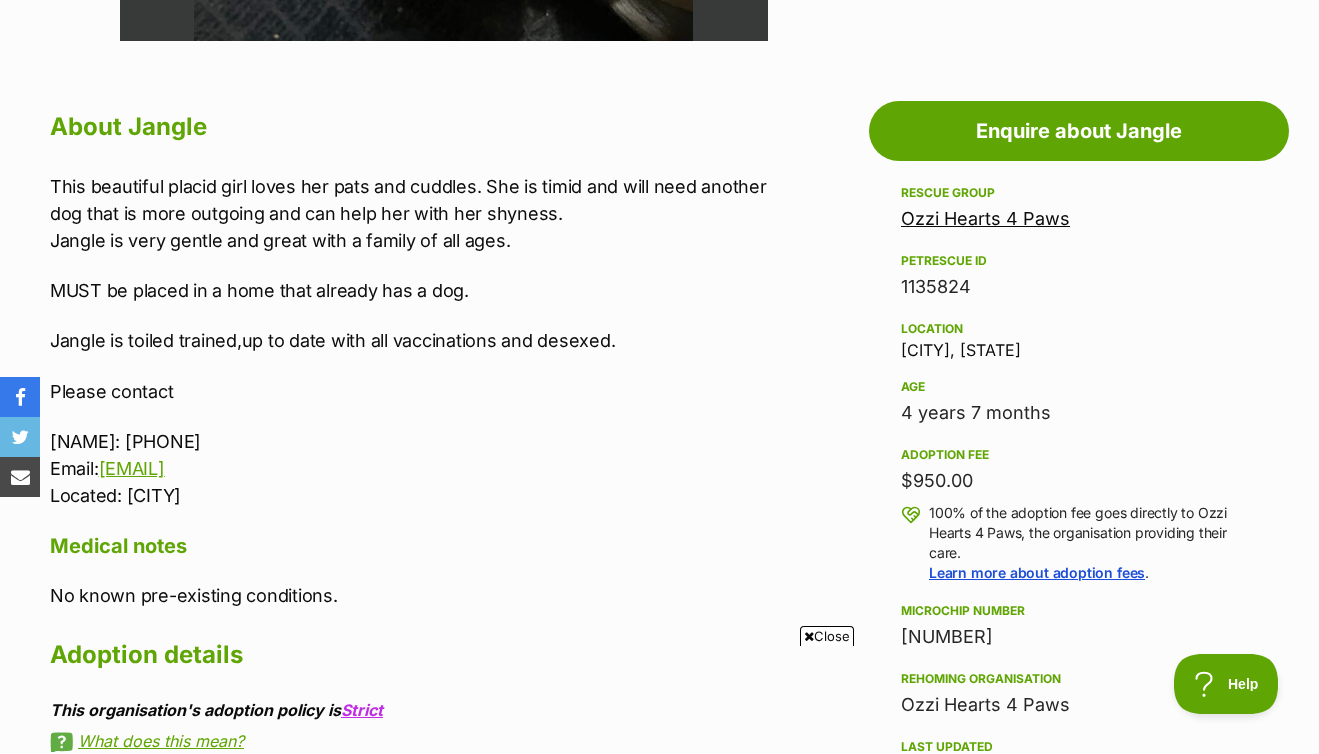 scroll, scrollTop: 1127, scrollLeft: 0, axis: vertical 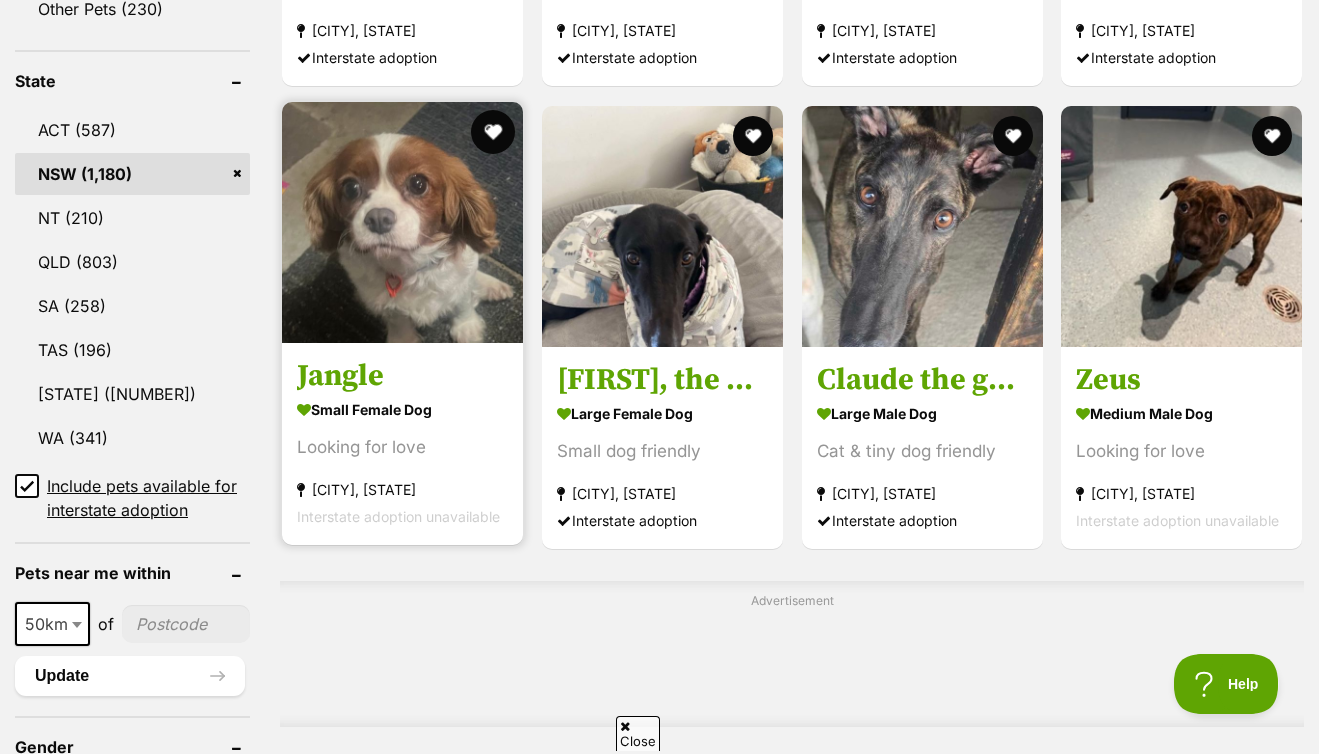 click at bounding box center [493, 132] 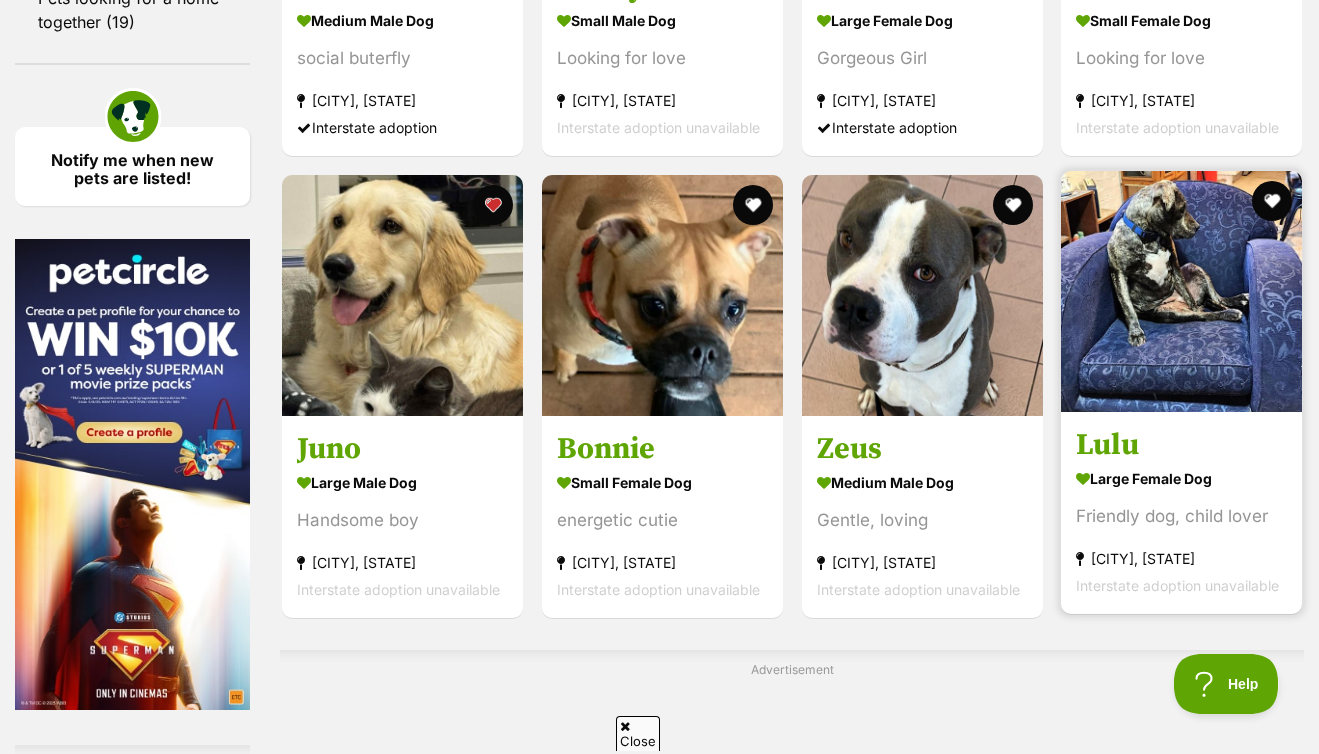 scroll, scrollTop: 2314, scrollLeft: 0, axis: vertical 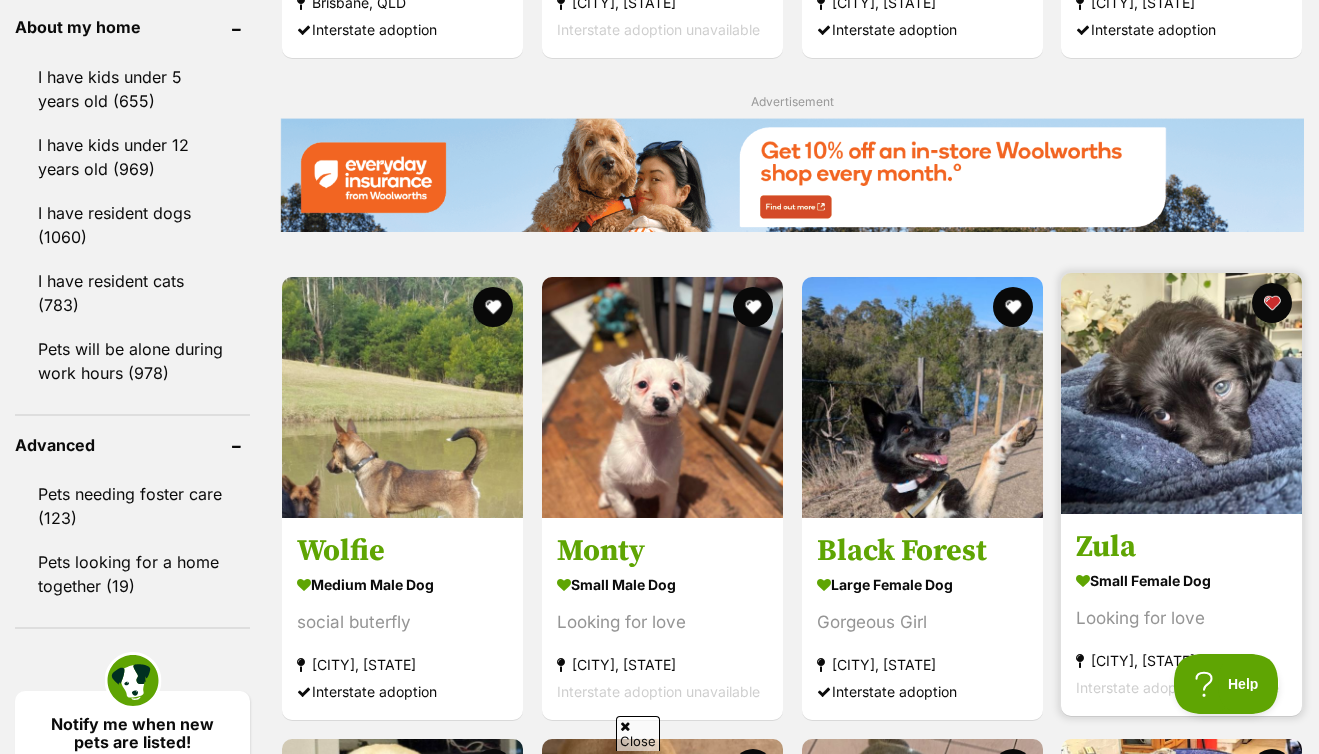 click at bounding box center (1181, 393) 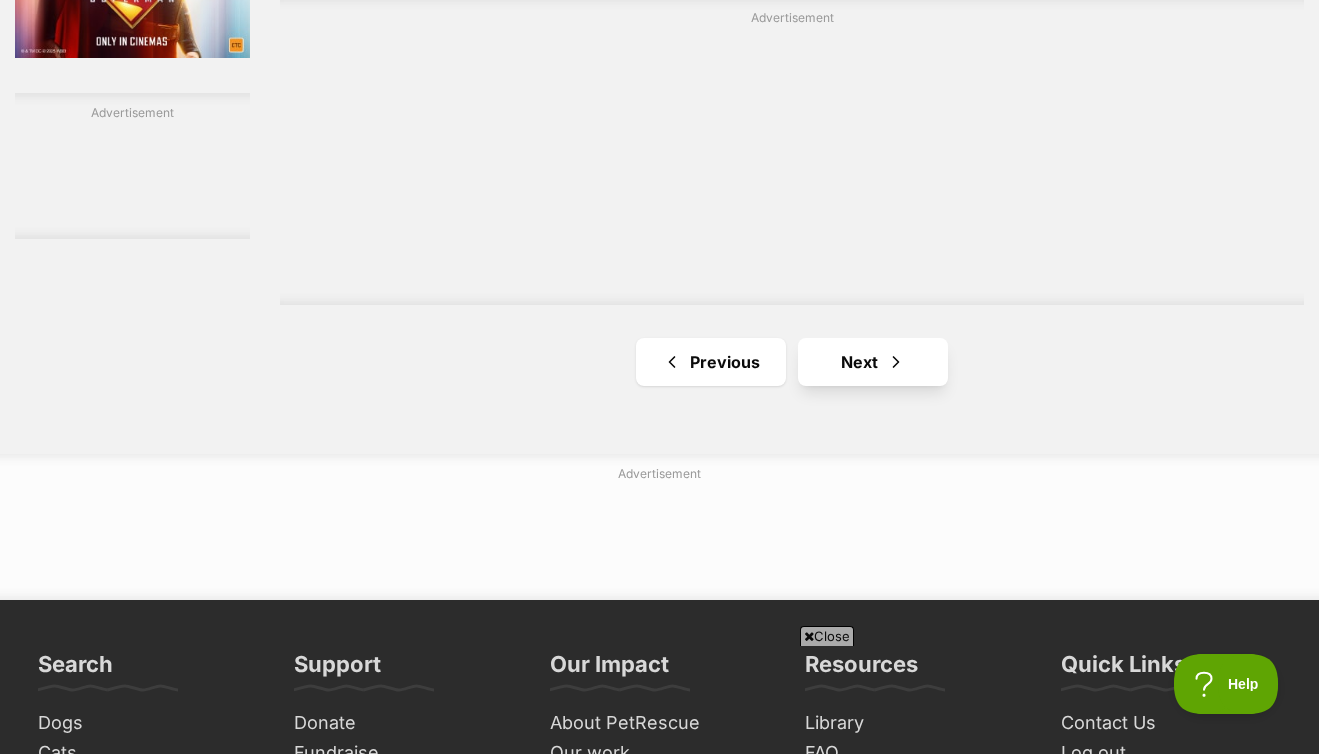 scroll, scrollTop: 3531, scrollLeft: 0, axis: vertical 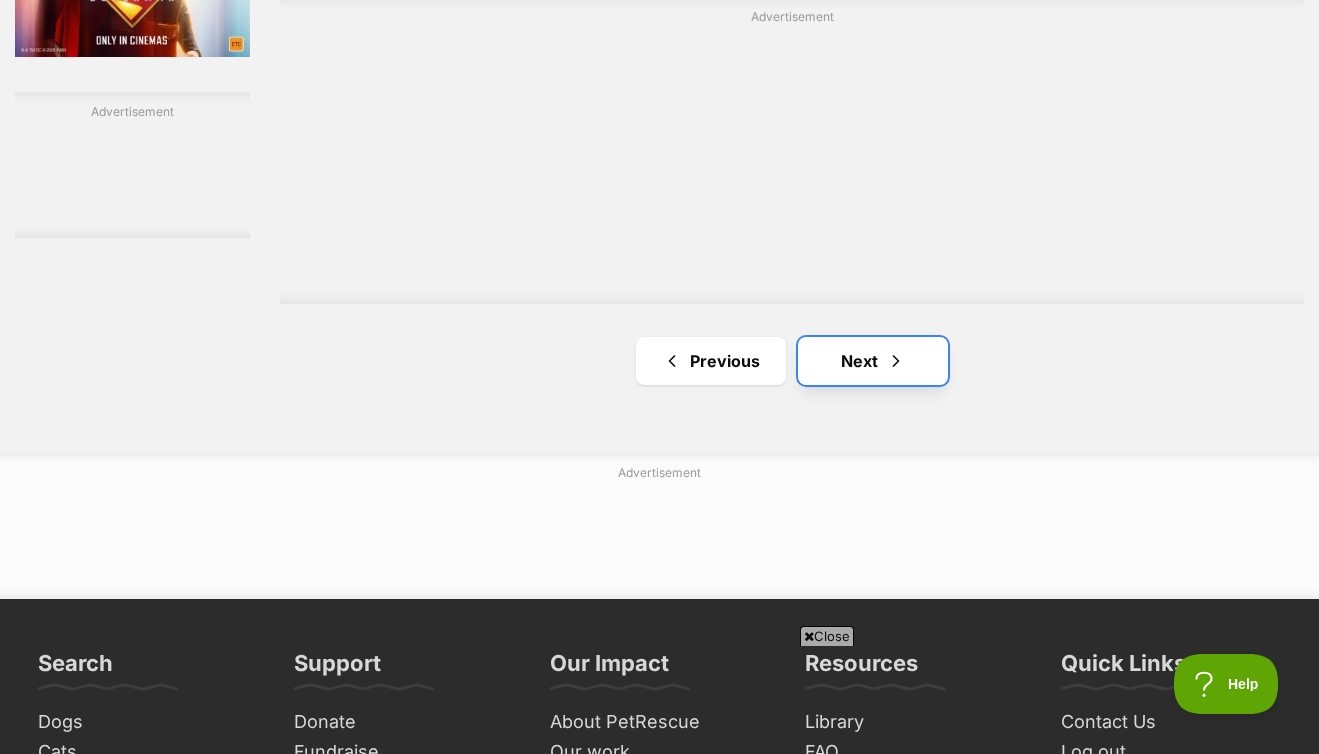 click on "Next" at bounding box center (873, 361) 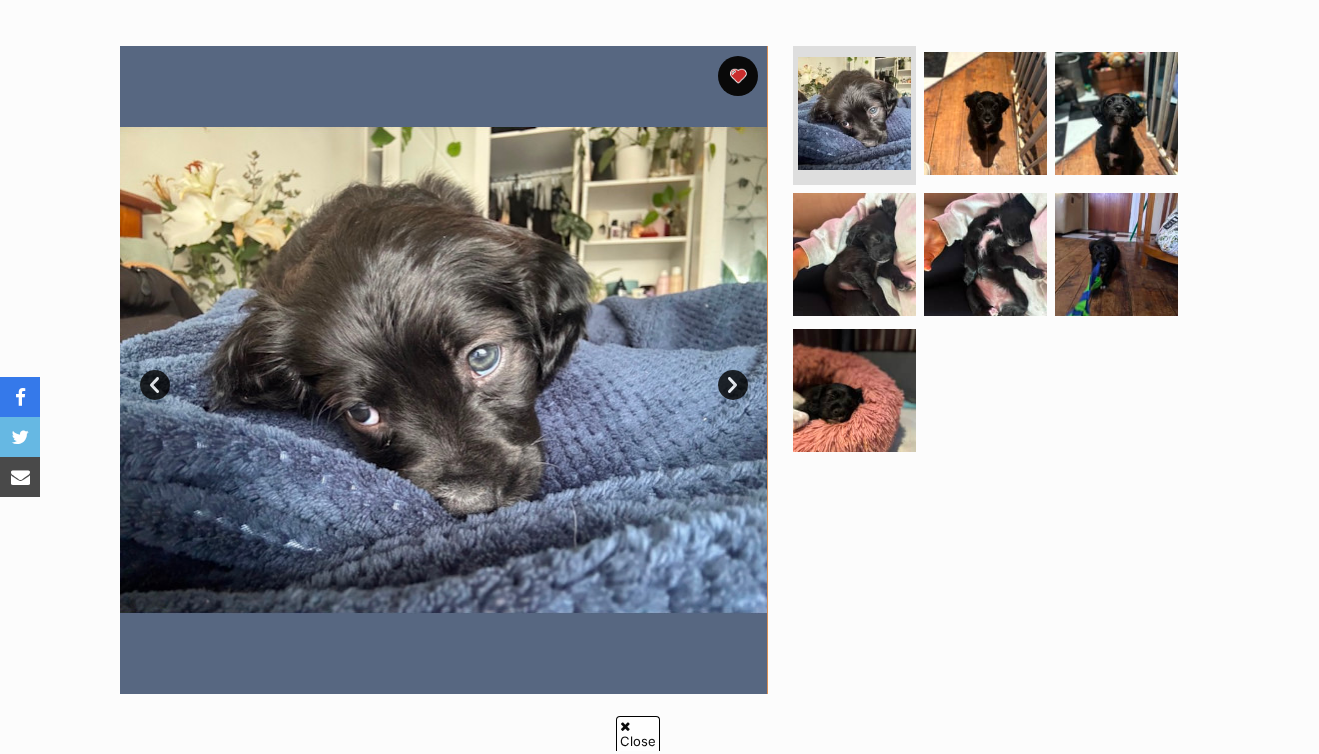 scroll, scrollTop: 382, scrollLeft: 0, axis: vertical 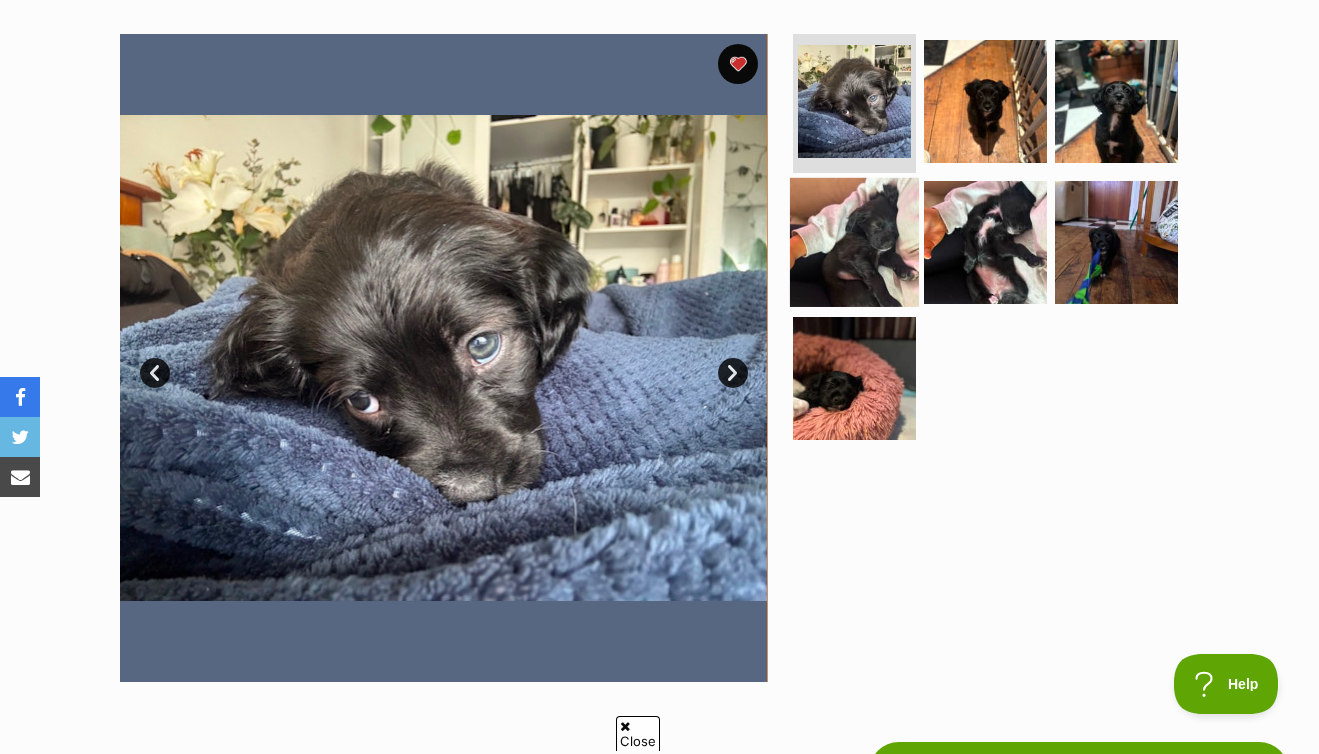 click at bounding box center (854, 242) 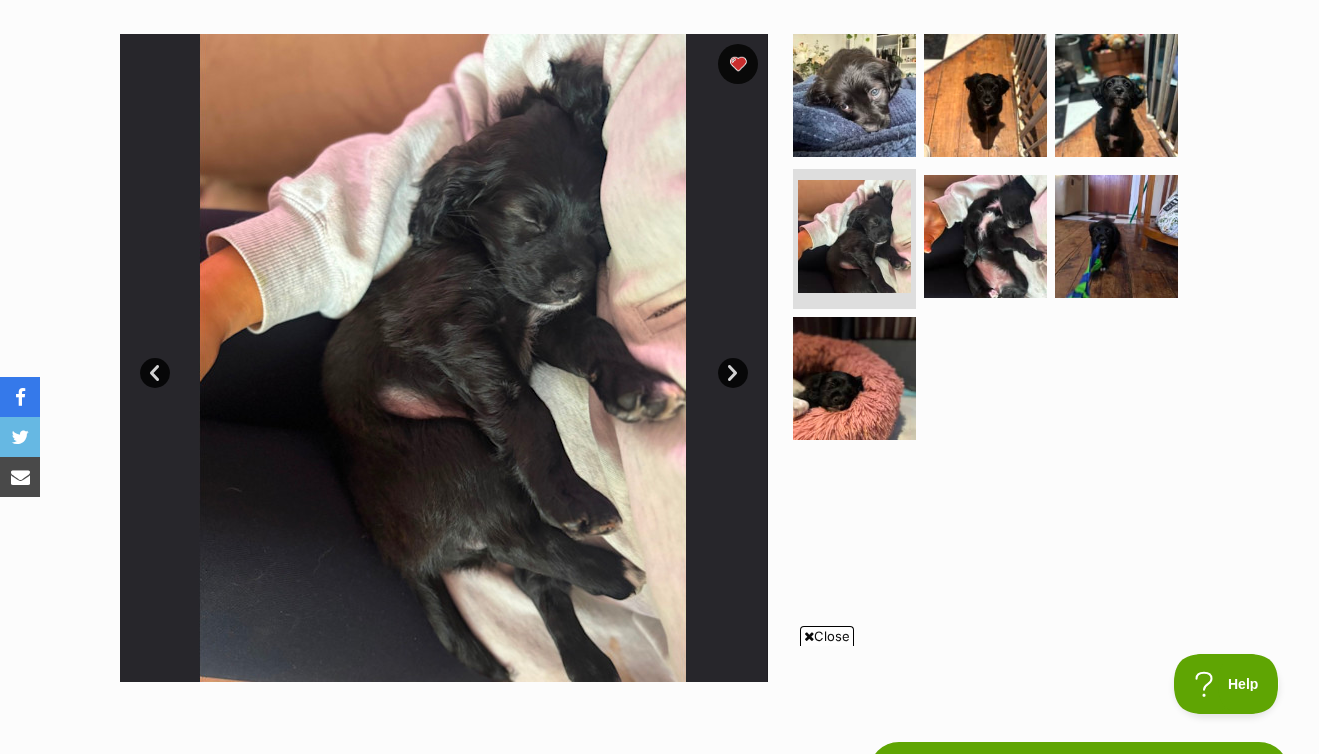 click on "Next" at bounding box center [733, 373] 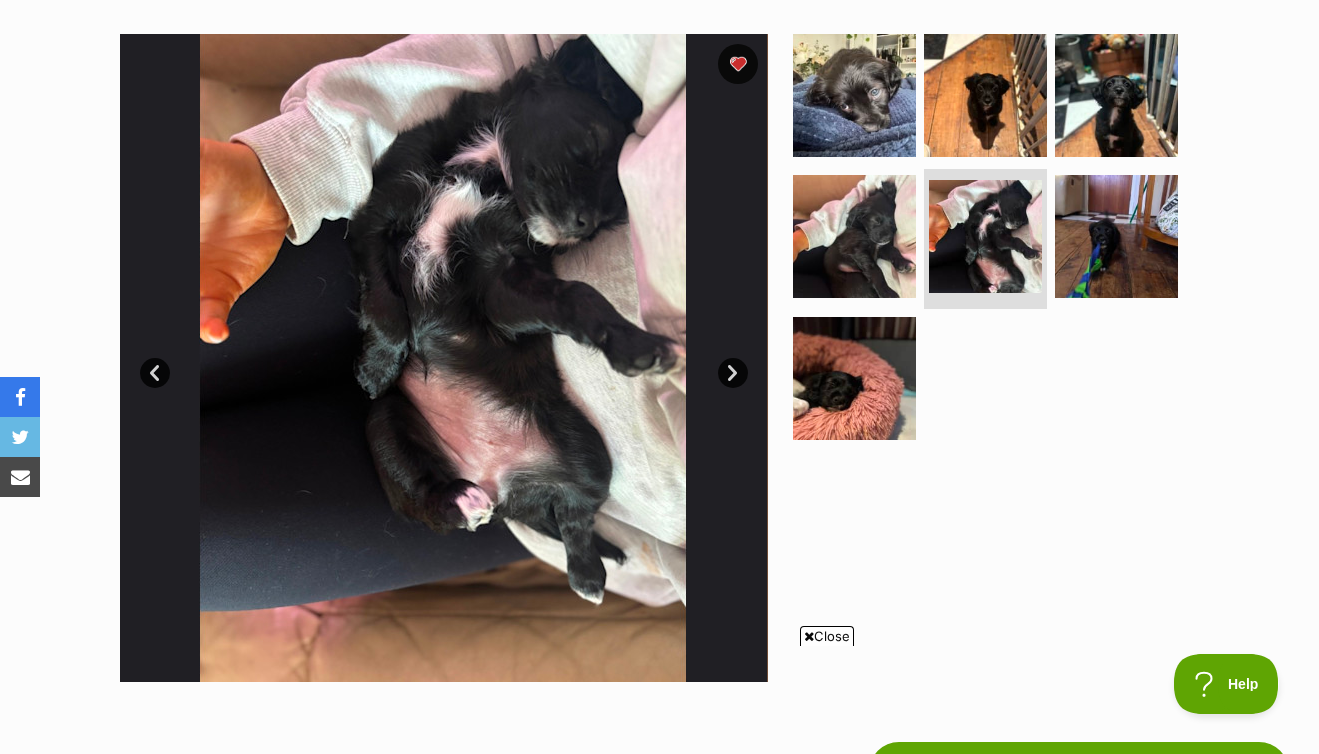 scroll, scrollTop: 0, scrollLeft: 0, axis: both 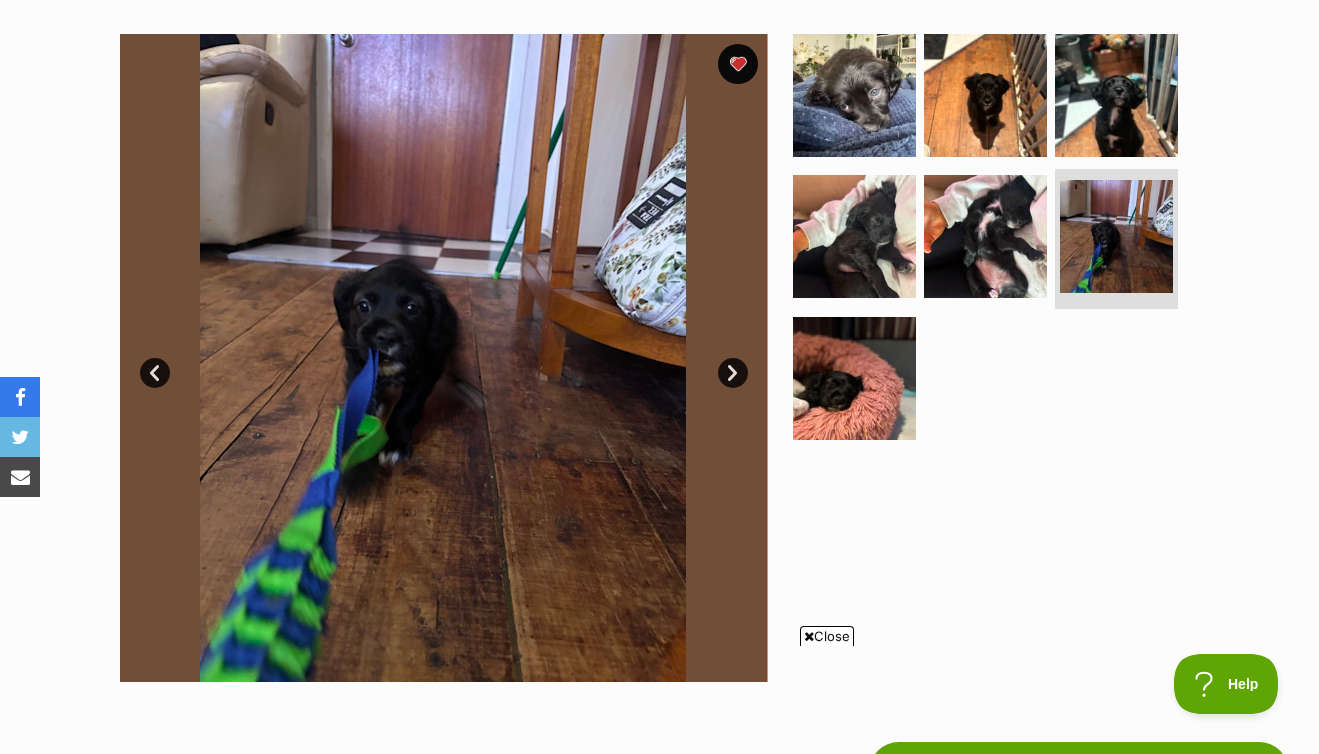 click on "Next" at bounding box center (733, 373) 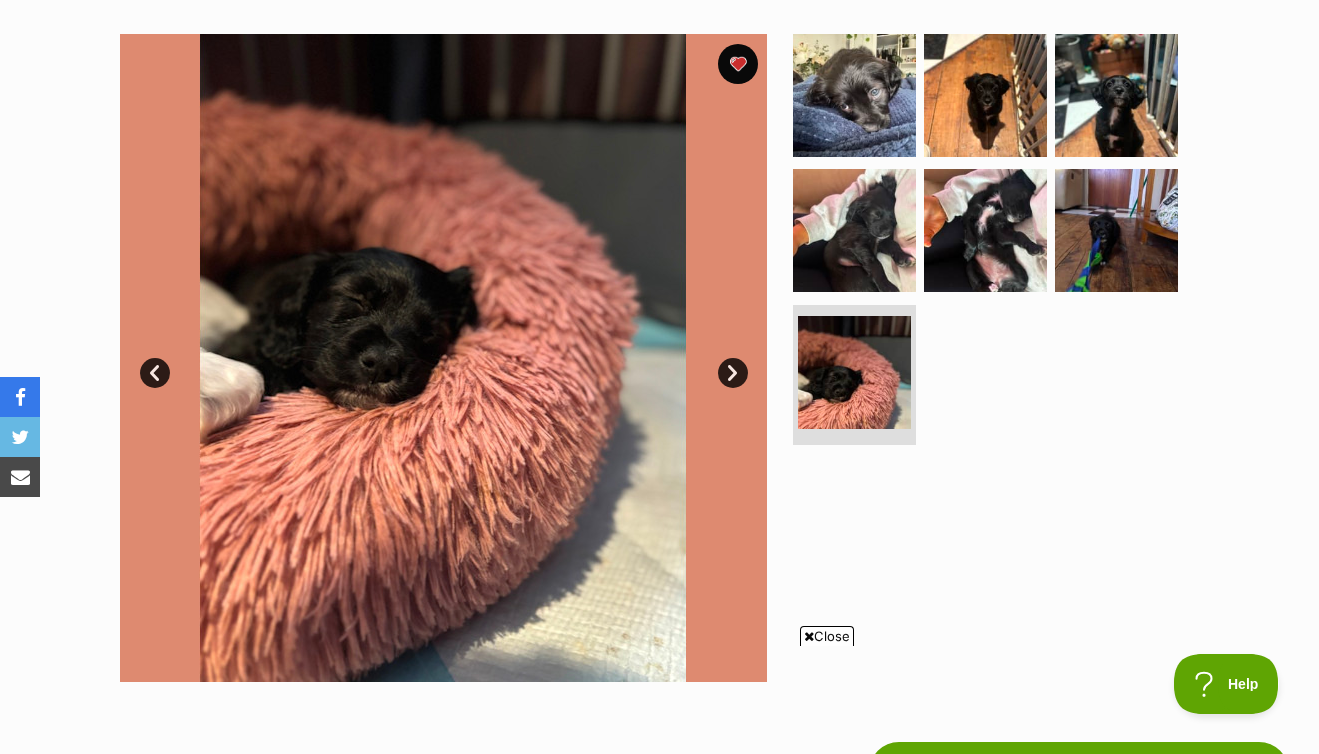 click on "Next" at bounding box center [733, 373] 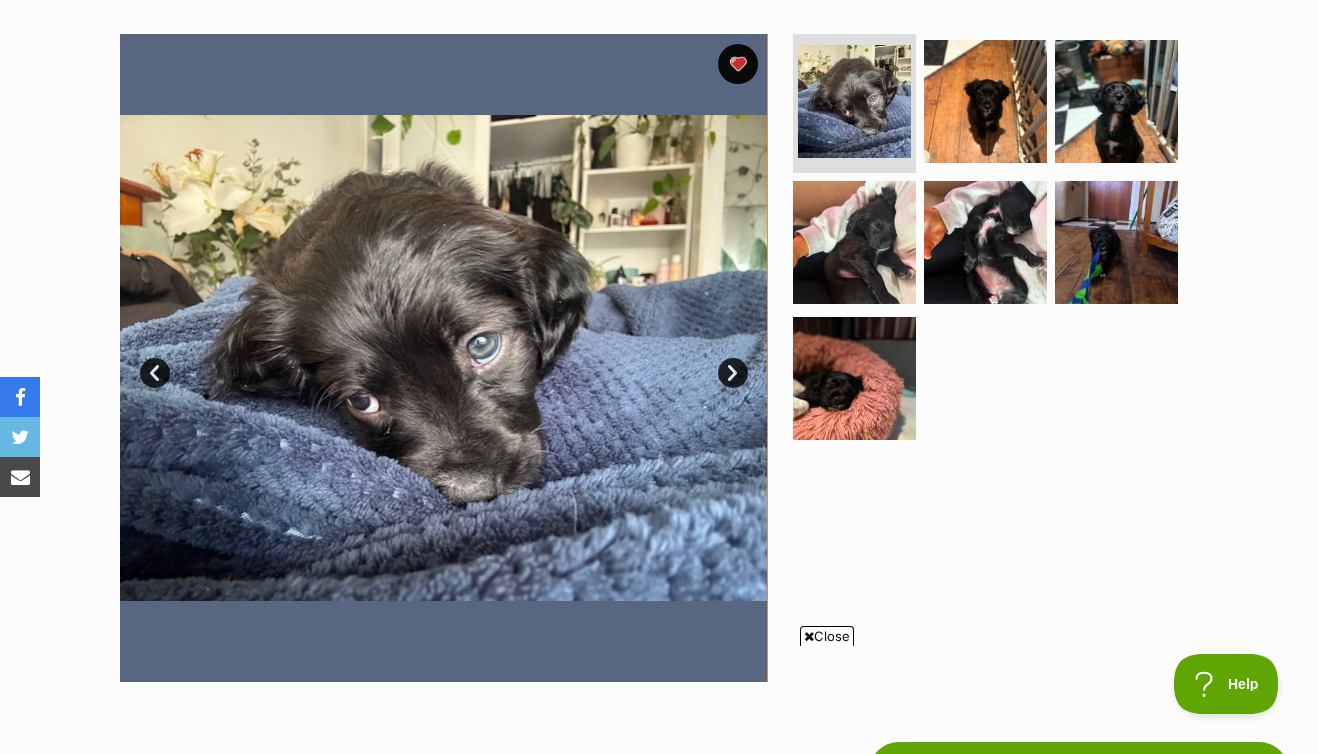 click on "Next" at bounding box center [733, 373] 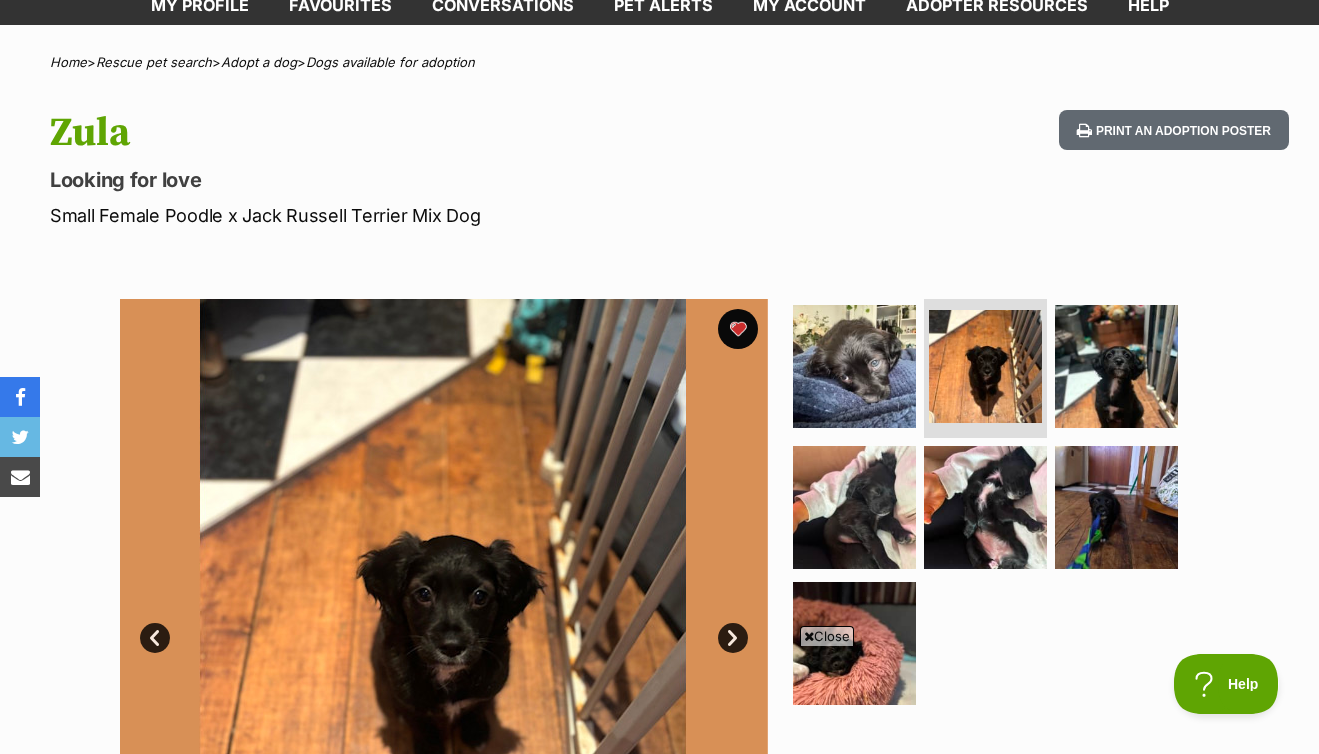 scroll, scrollTop: 293, scrollLeft: 0, axis: vertical 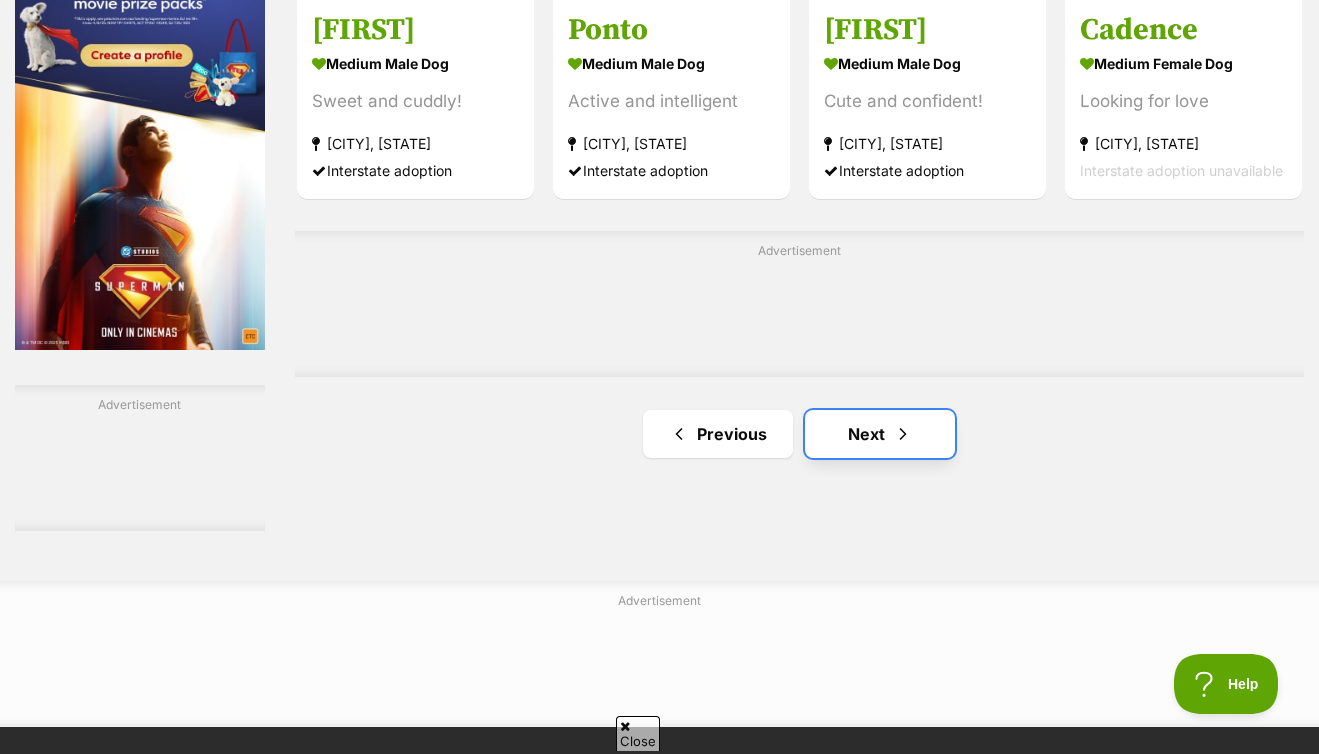 click on "Next" at bounding box center [880, 434] 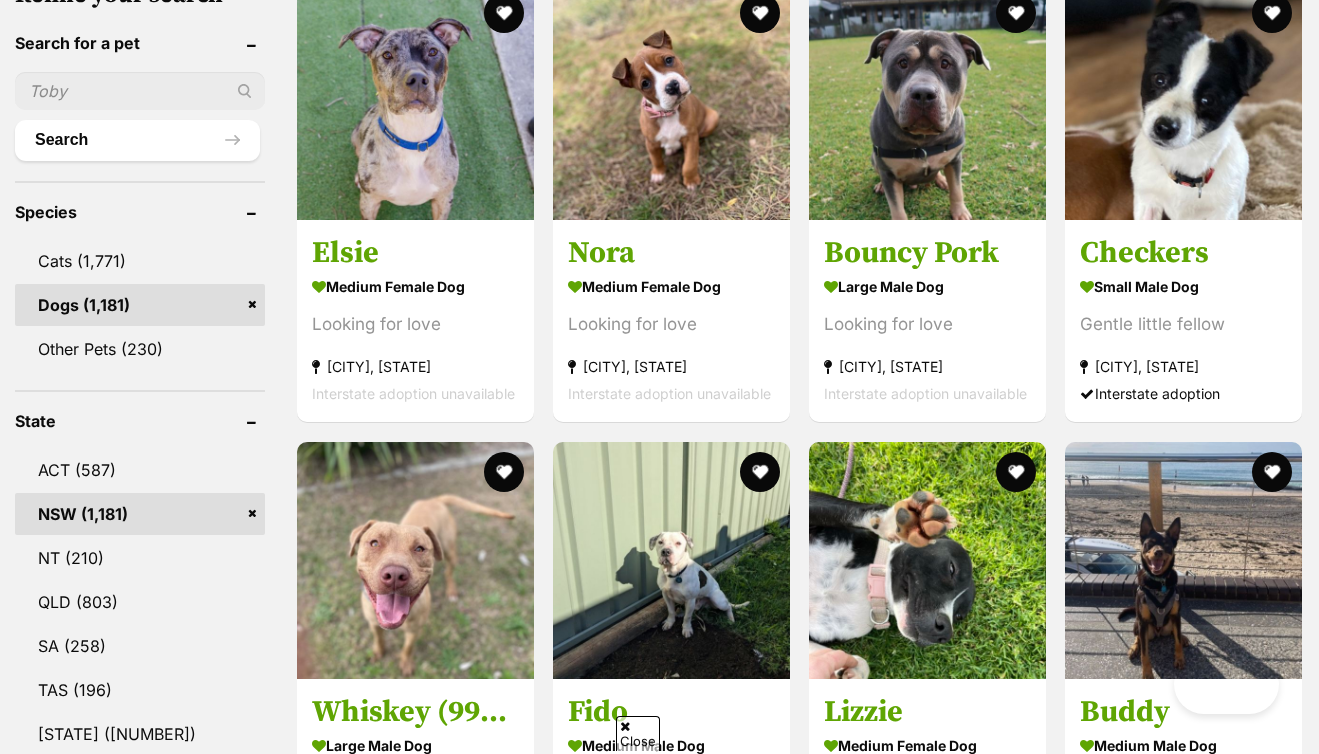 scroll, scrollTop: 670, scrollLeft: 0, axis: vertical 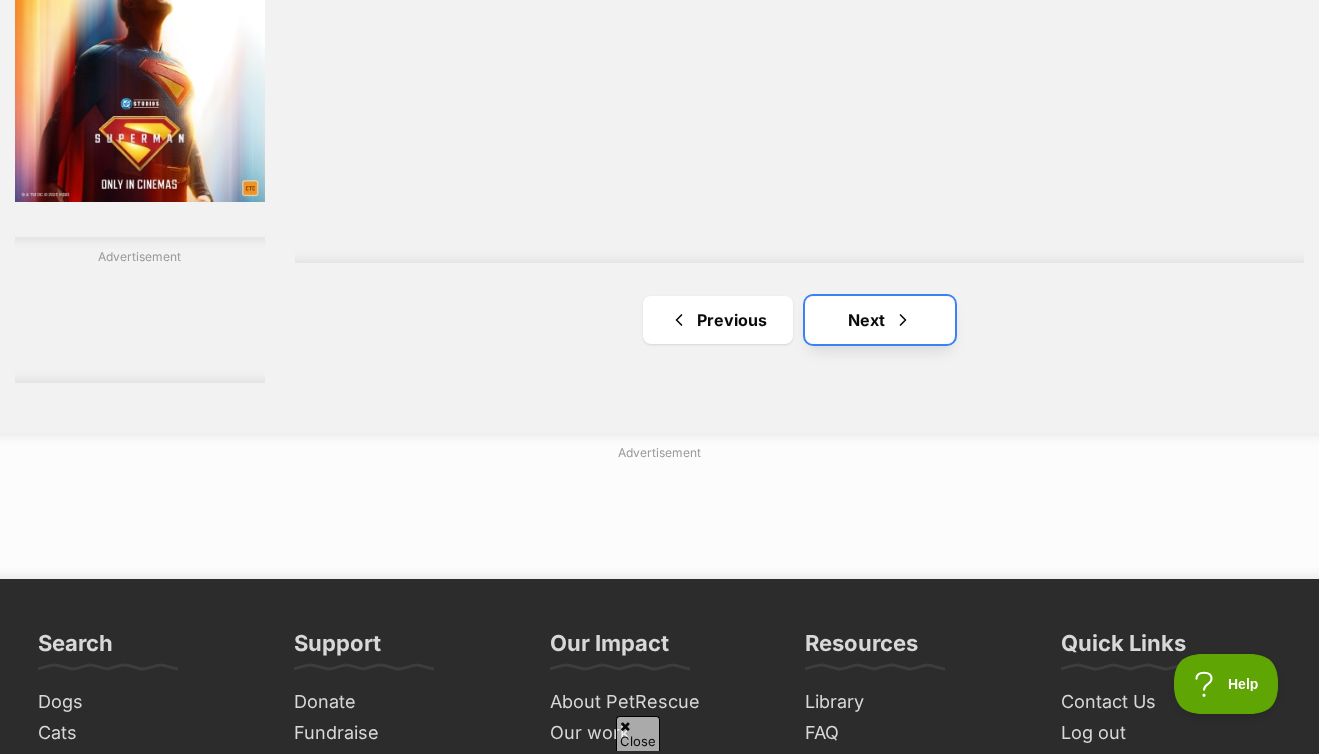 click at bounding box center (903, 320) 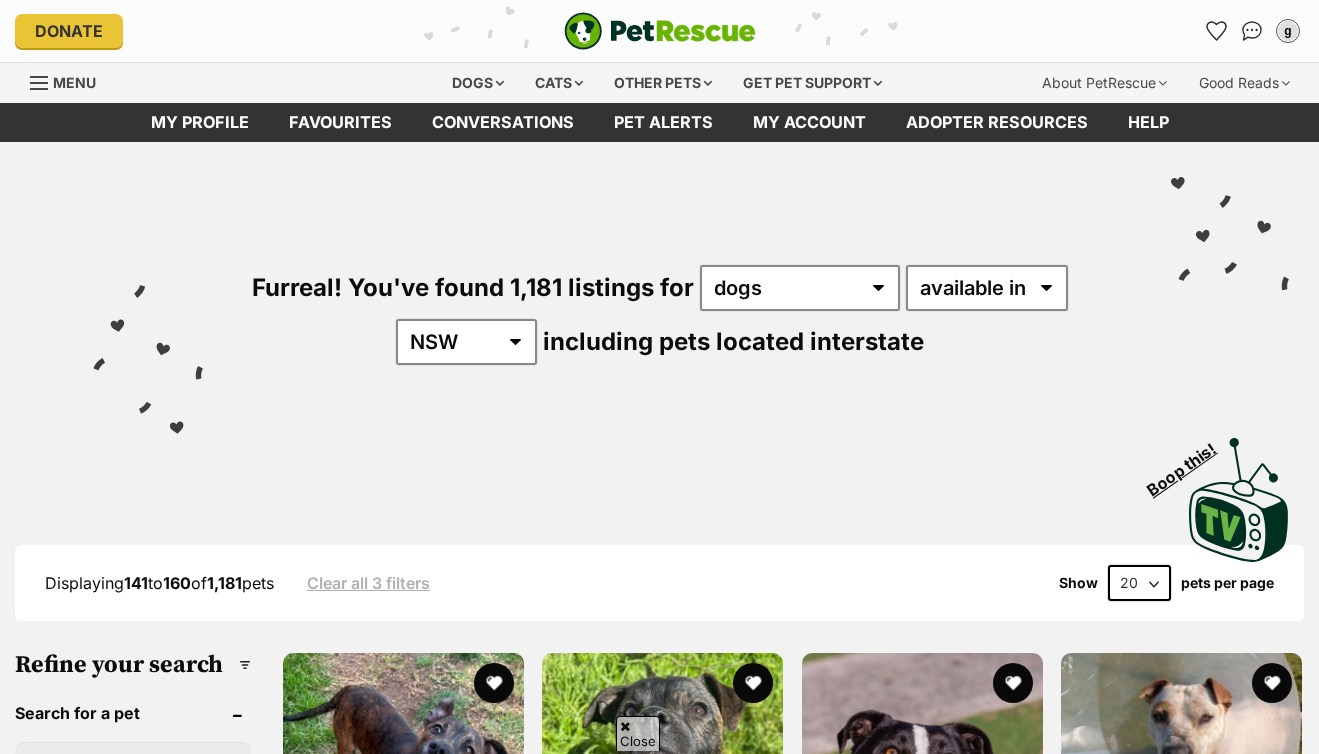 scroll, scrollTop: 154, scrollLeft: 0, axis: vertical 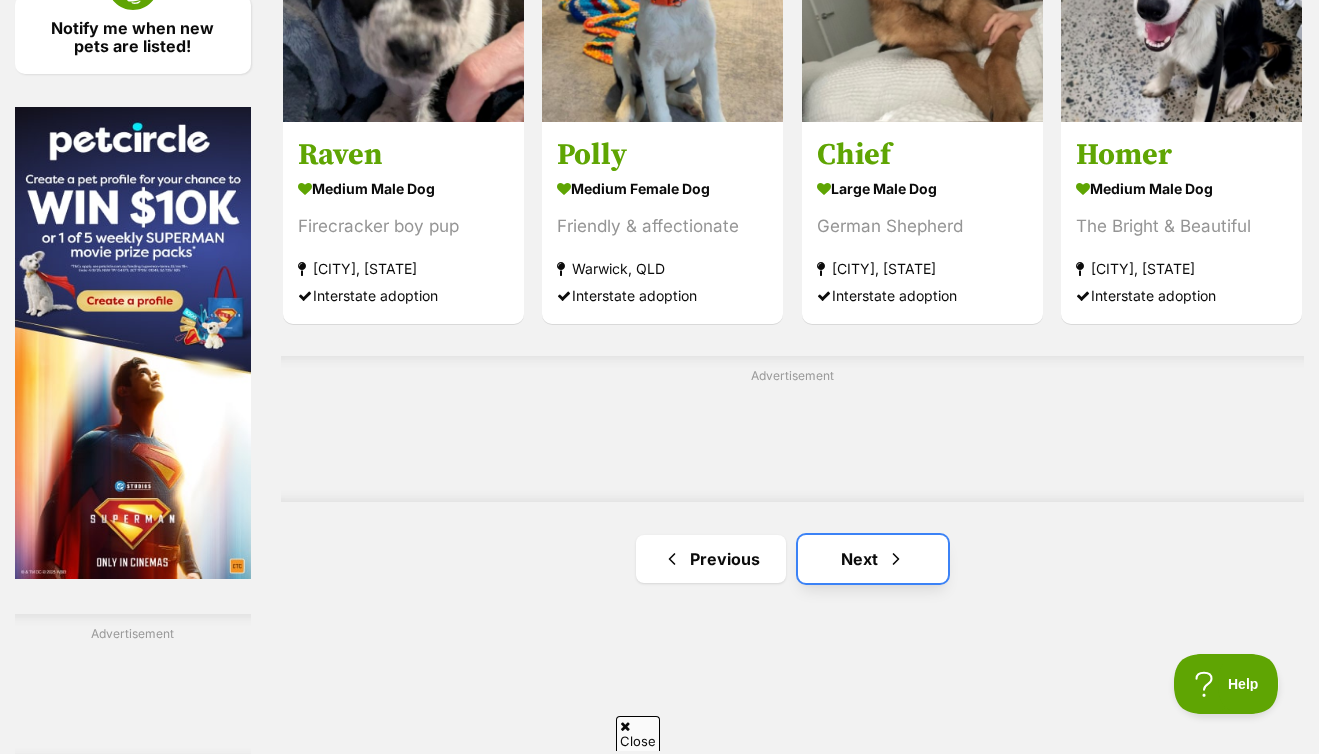 click on "Next" at bounding box center [873, 559] 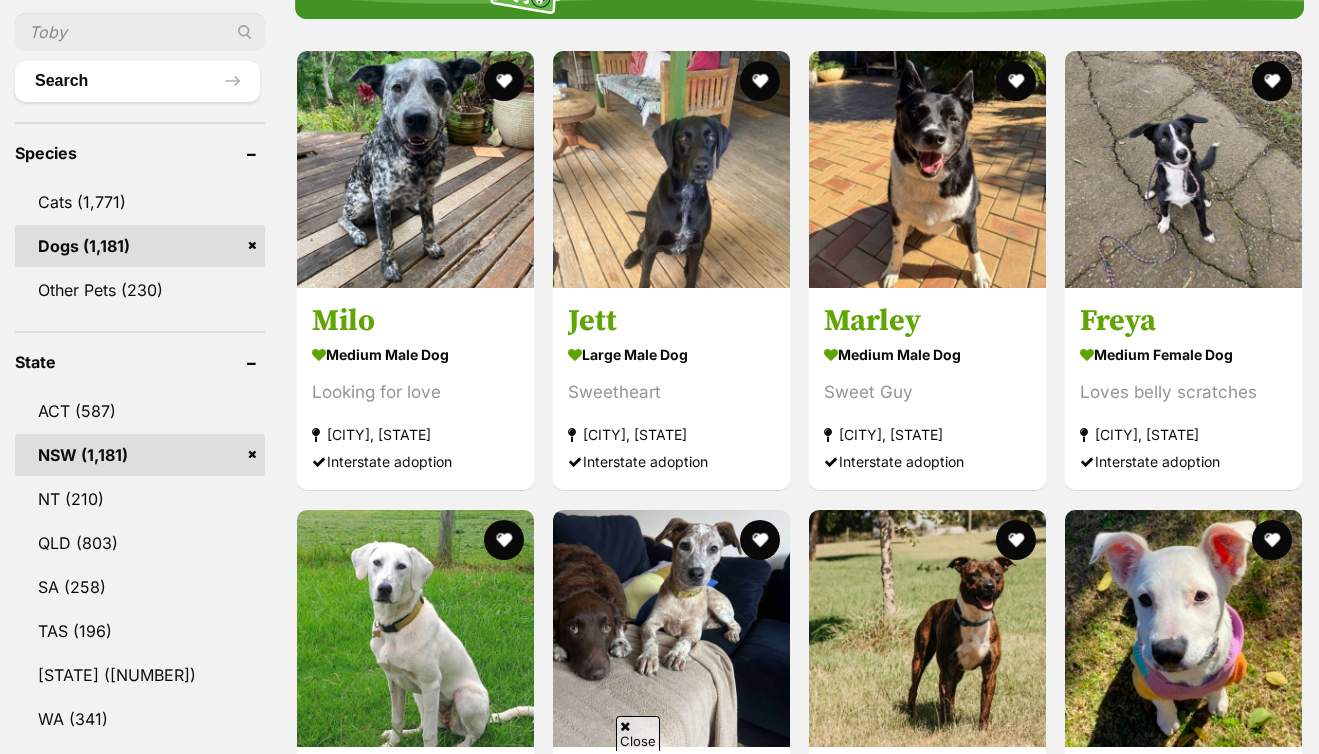 scroll, scrollTop: 729, scrollLeft: 0, axis: vertical 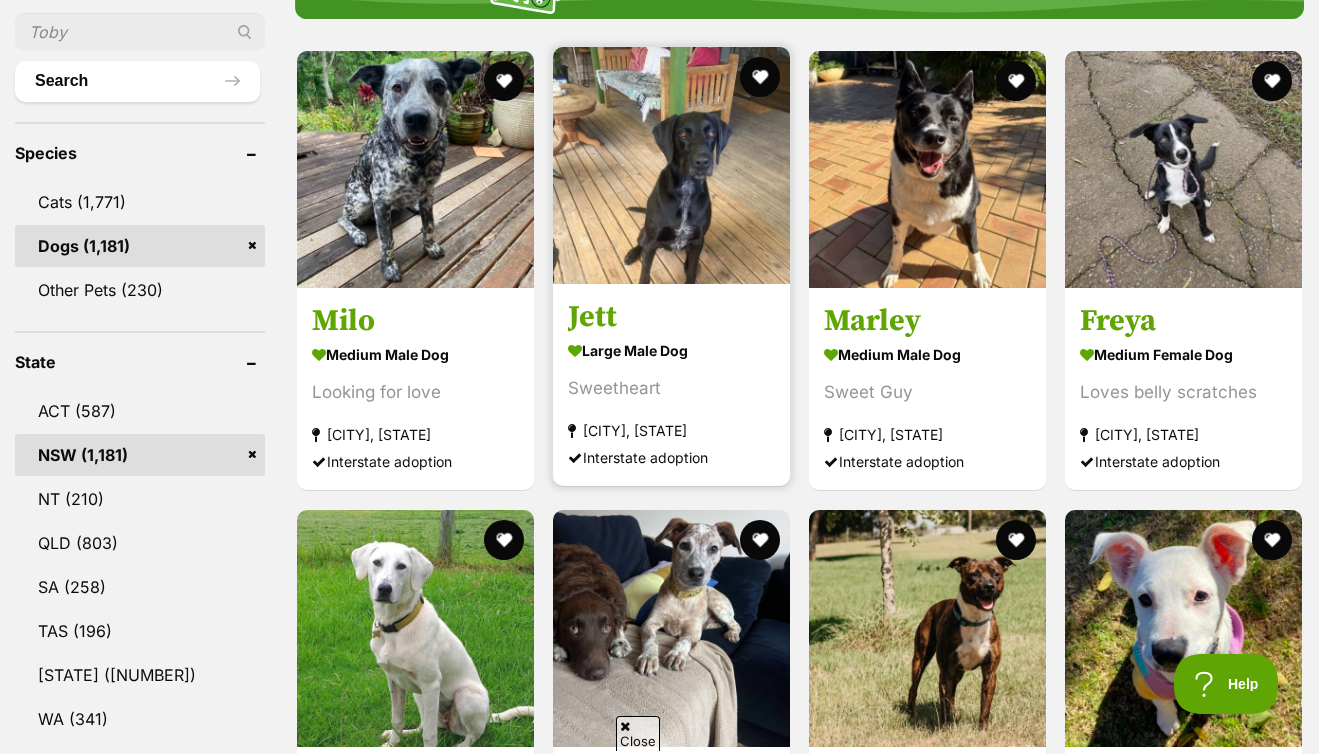 click at bounding box center [671, 165] 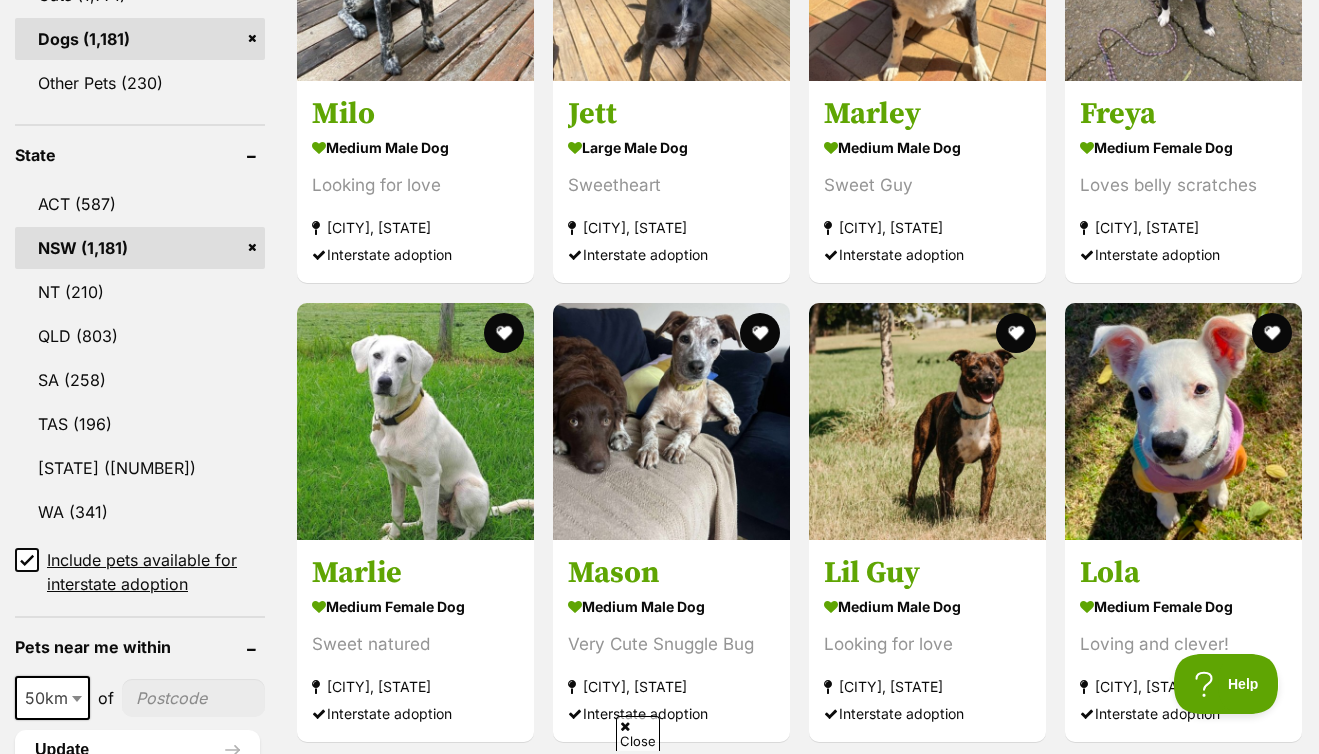 scroll, scrollTop: 968, scrollLeft: 0, axis: vertical 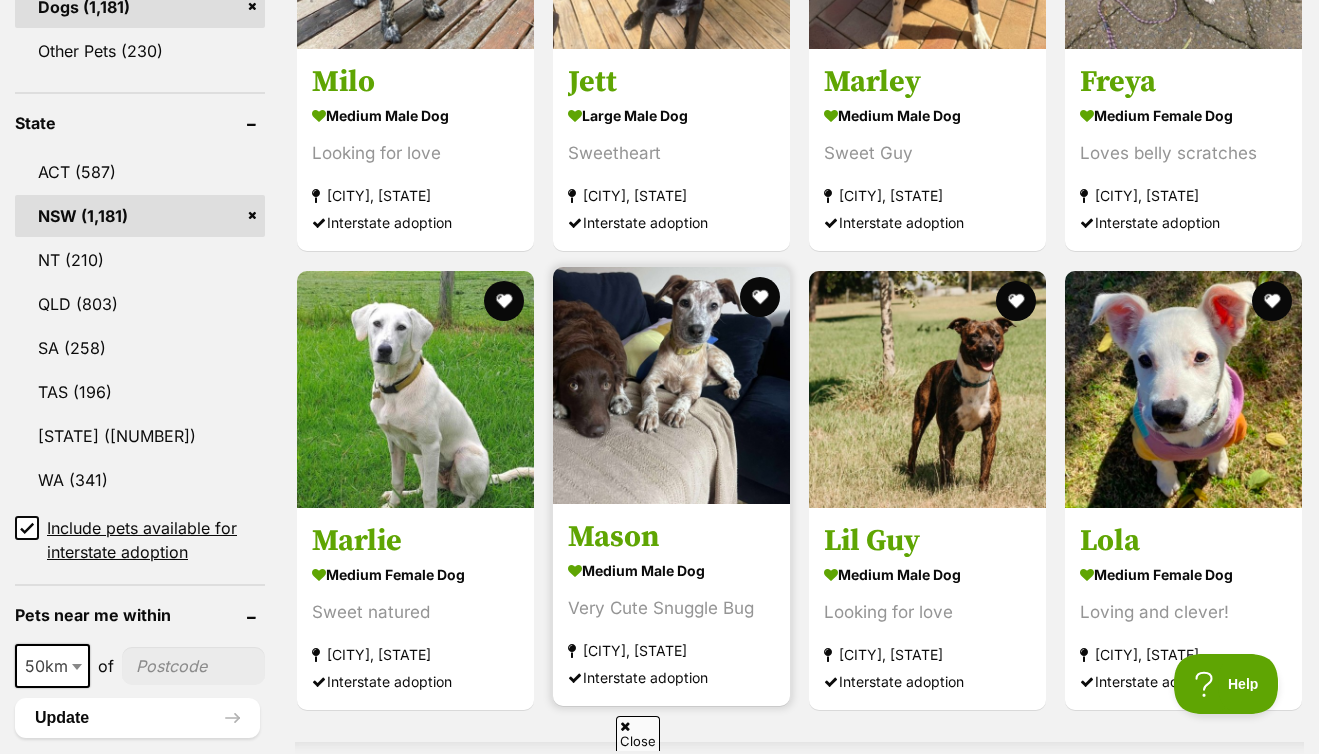 click at bounding box center [671, 385] 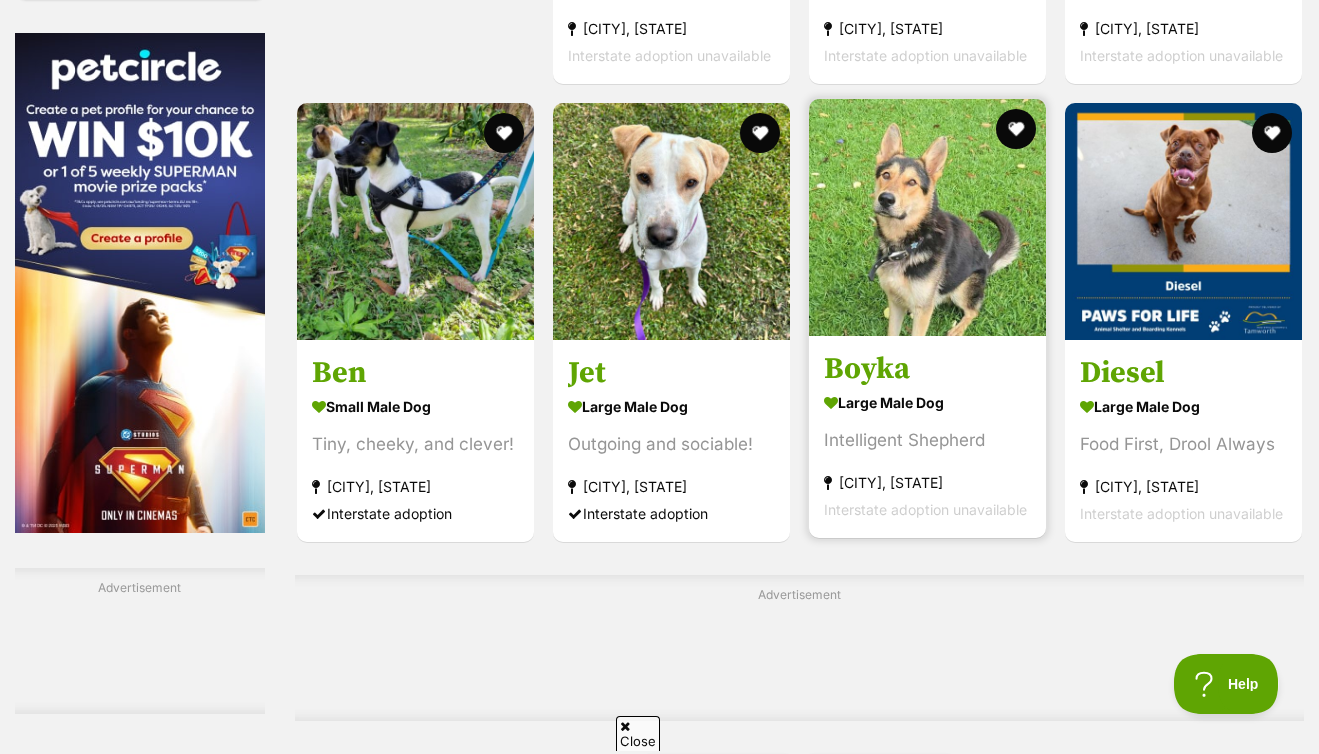 scroll, scrollTop: 3462, scrollLeft: 0, axis: vertical 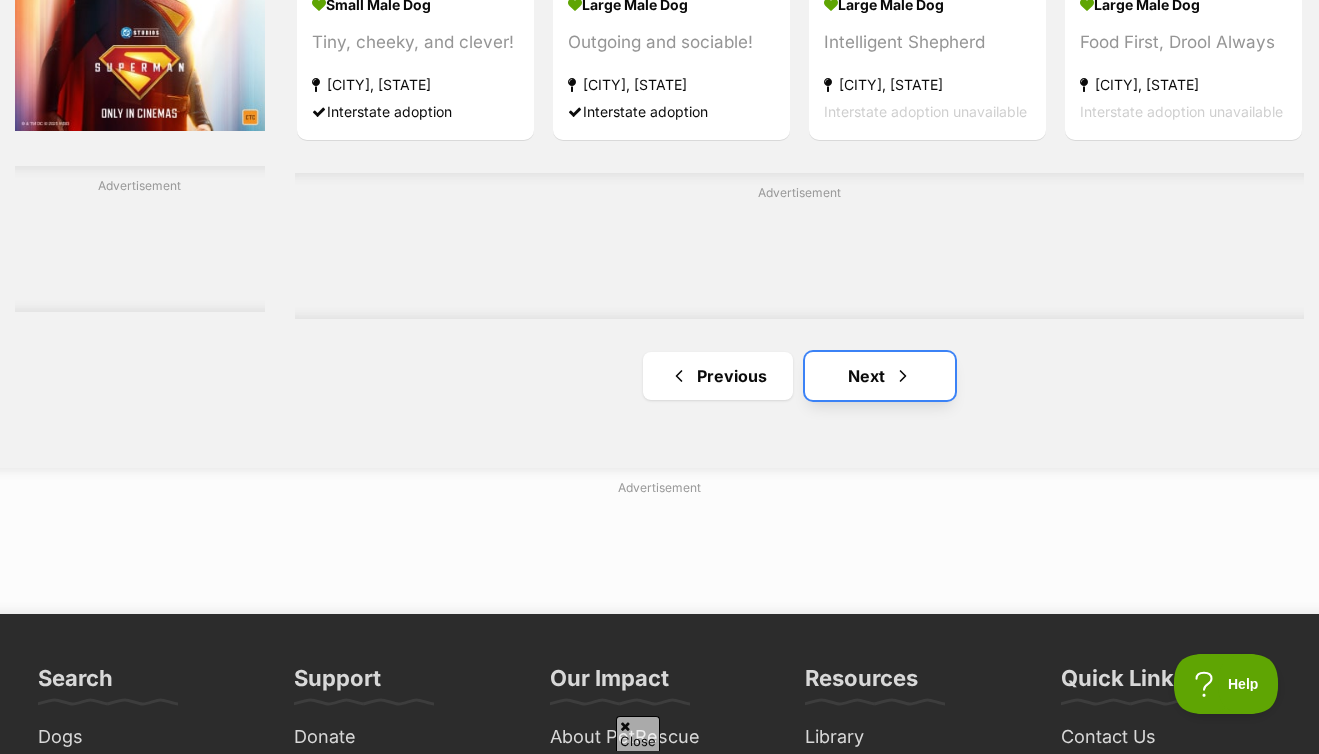 click on "Next" at bounding box center [880, 376] 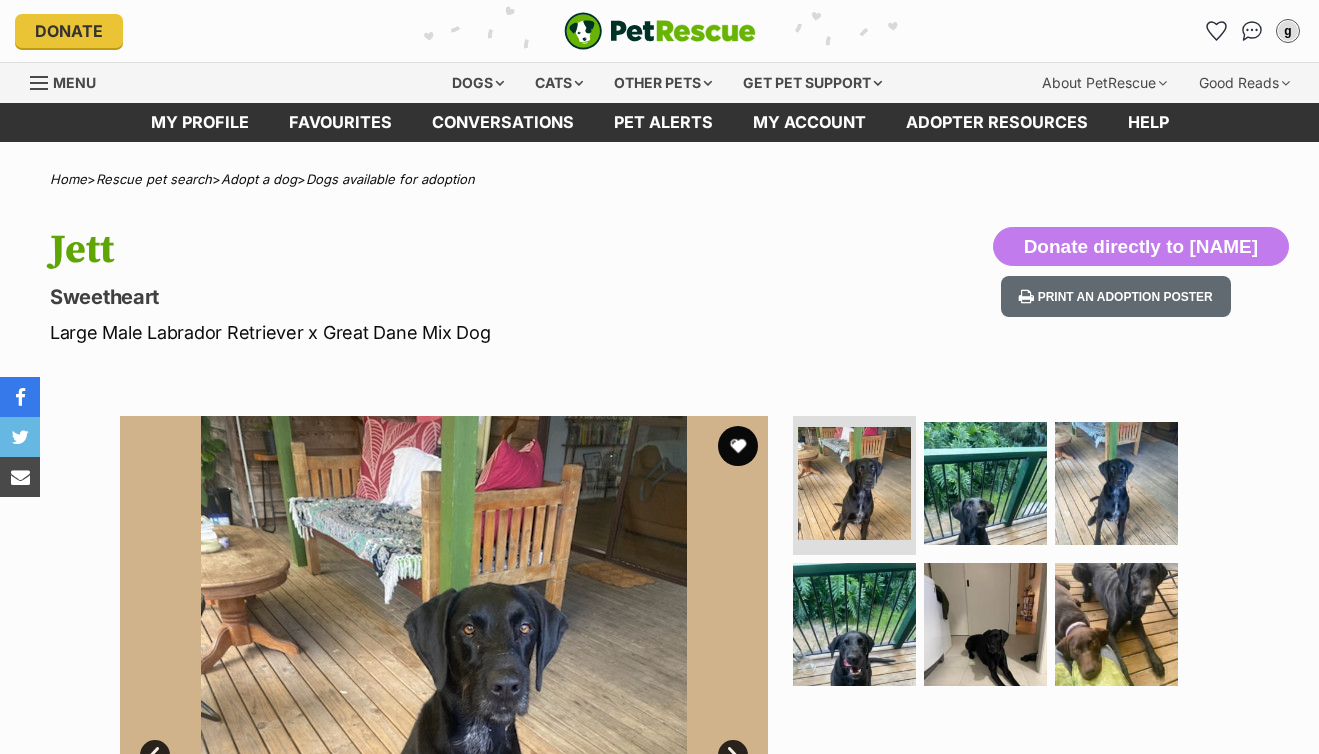 scroll, scrollTop: 0, scrollLeft: 0, axis: both 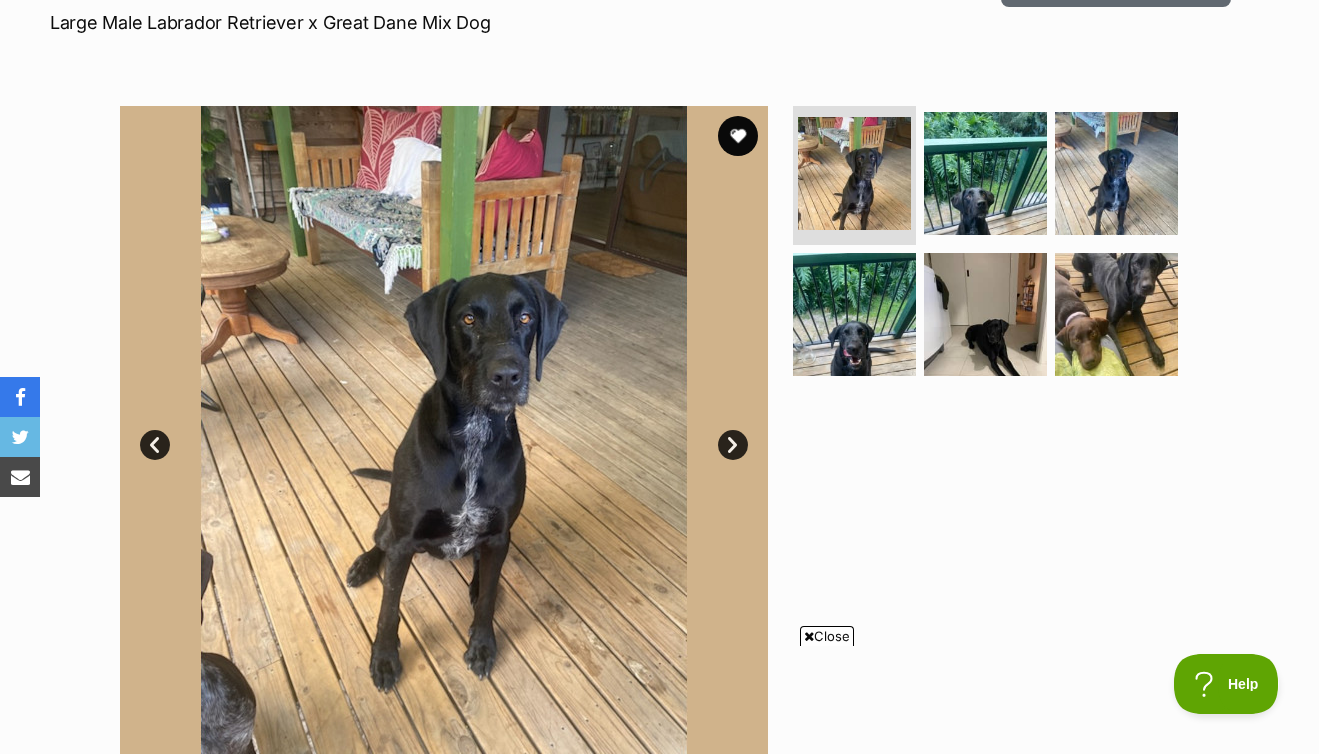 click on "Next" at bounding box center (733, 445) 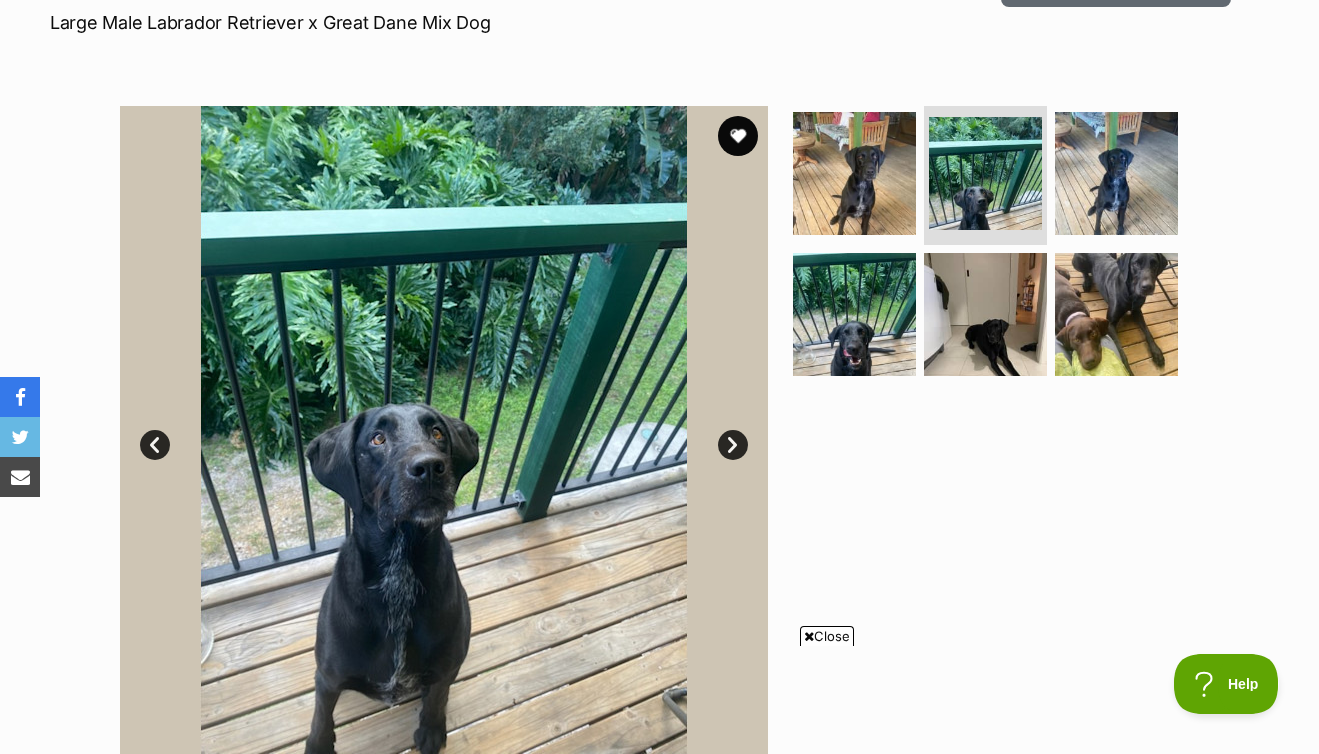 click on "Next" at bounding box center (733, 445) 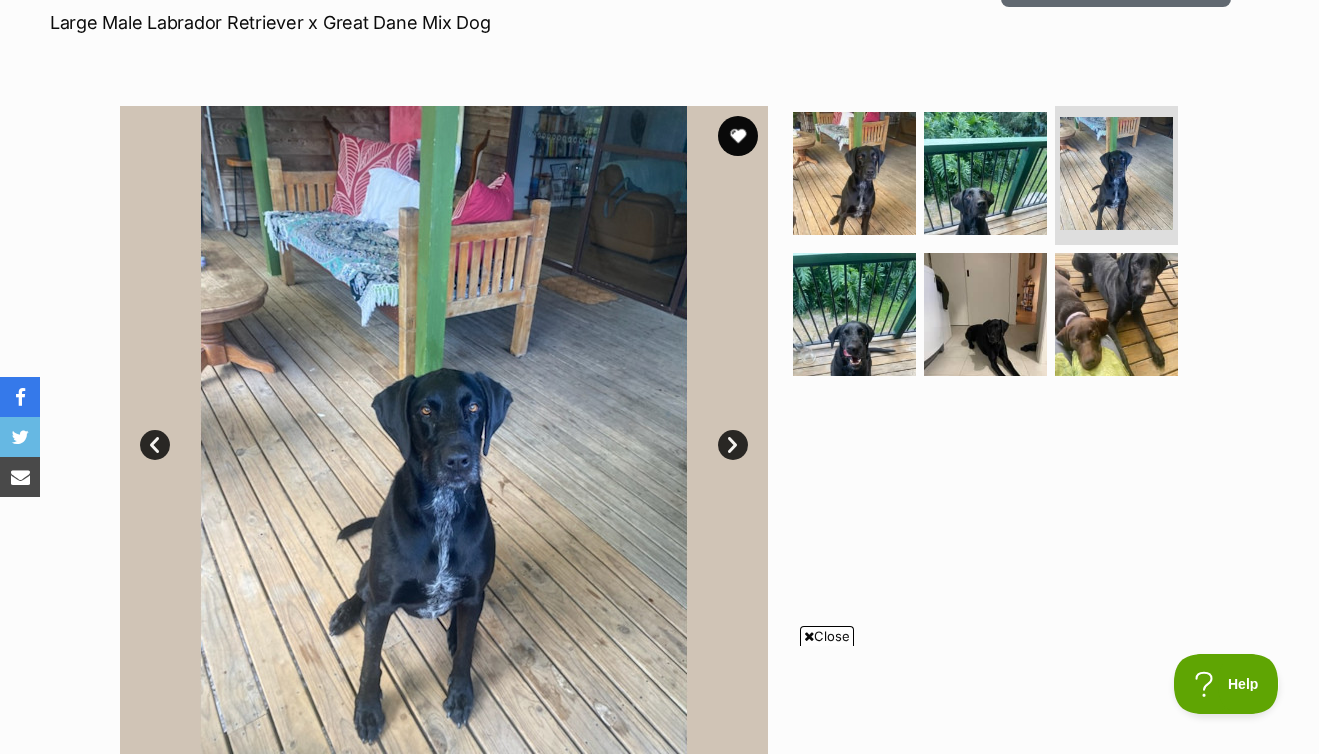 click on "Next" at bounding box center [733, 445] 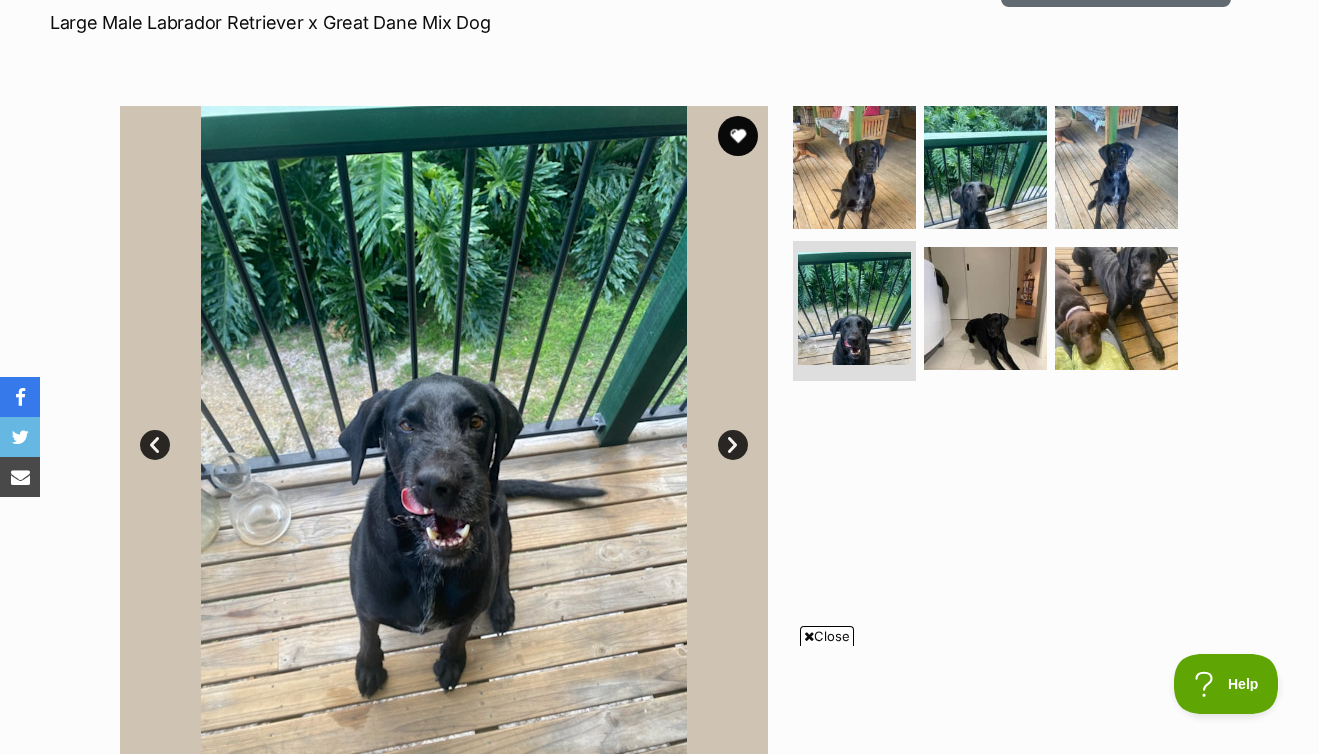 click on "Next" at bounding box center (733, 445) 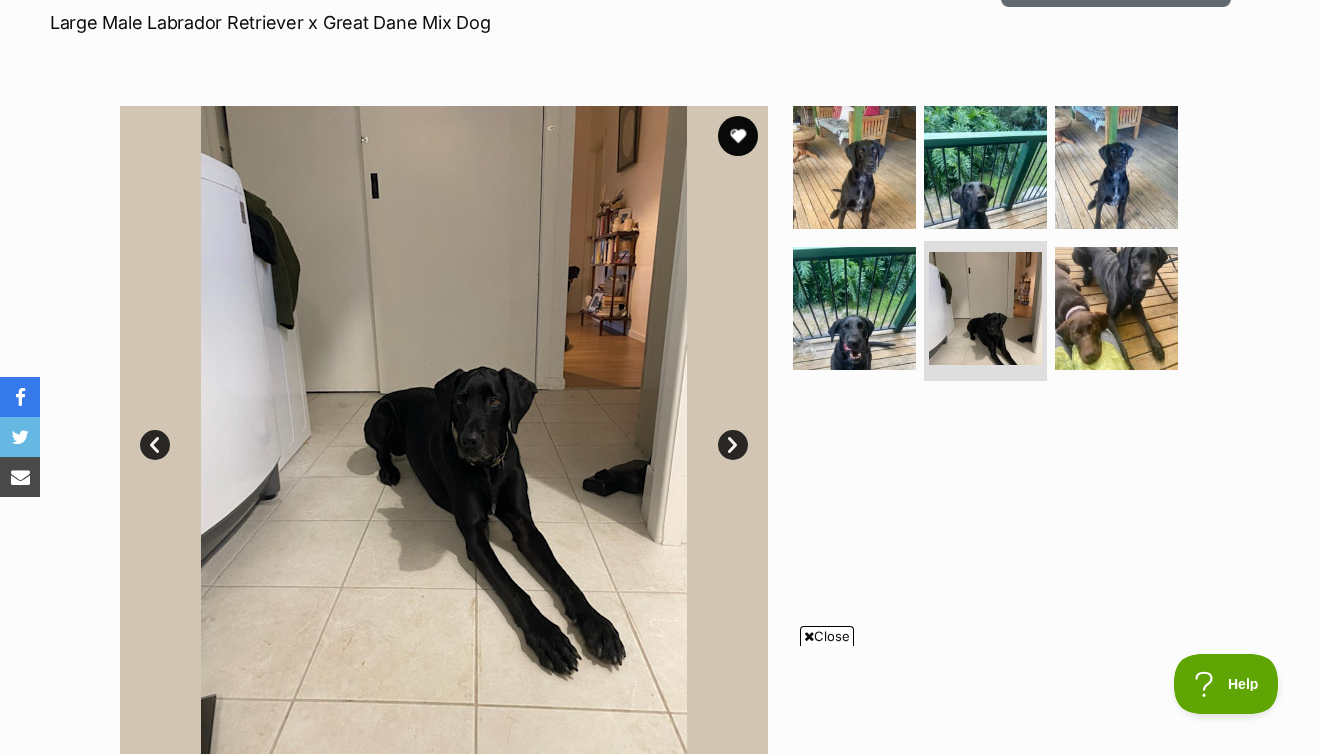 click on "Next" at bounding box center [733, 445] 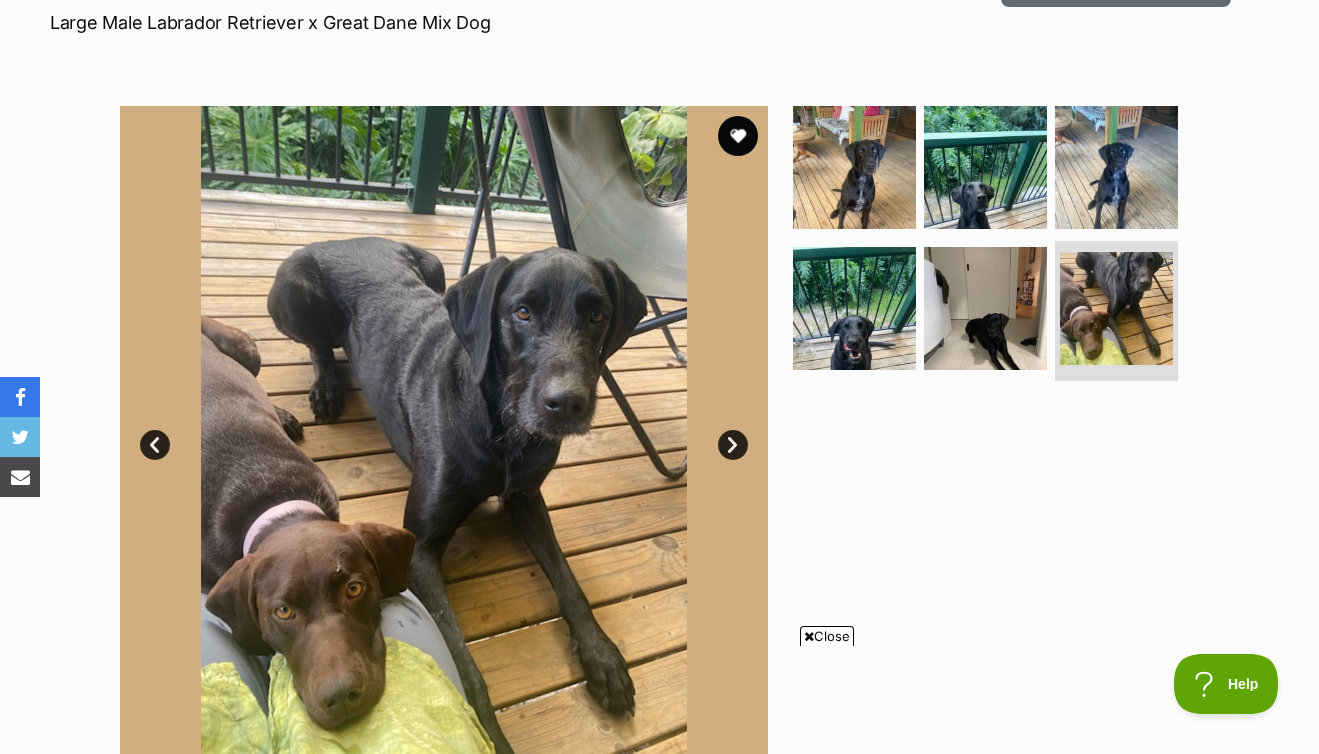 click on "Next" at bounding box center (733, 445) 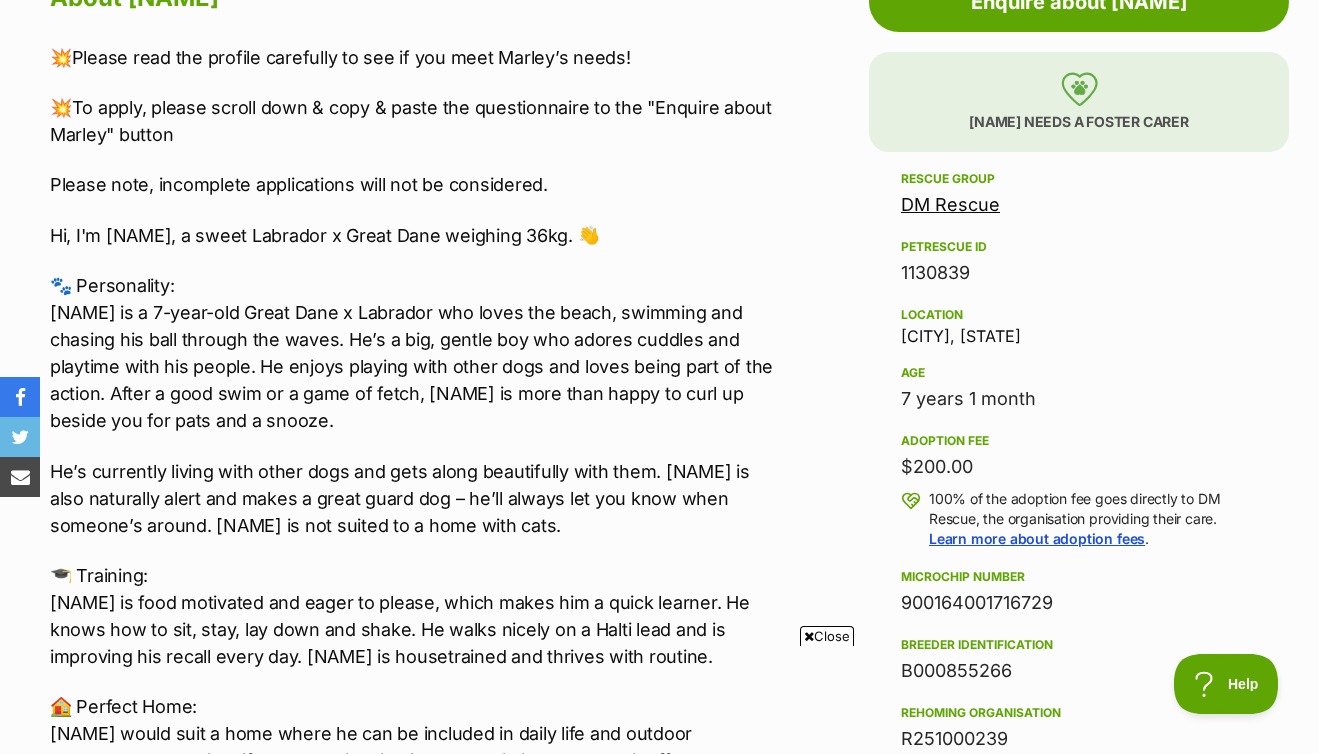 scroll, scrollTop: 169, scrollLeft: 0, axis: vertical 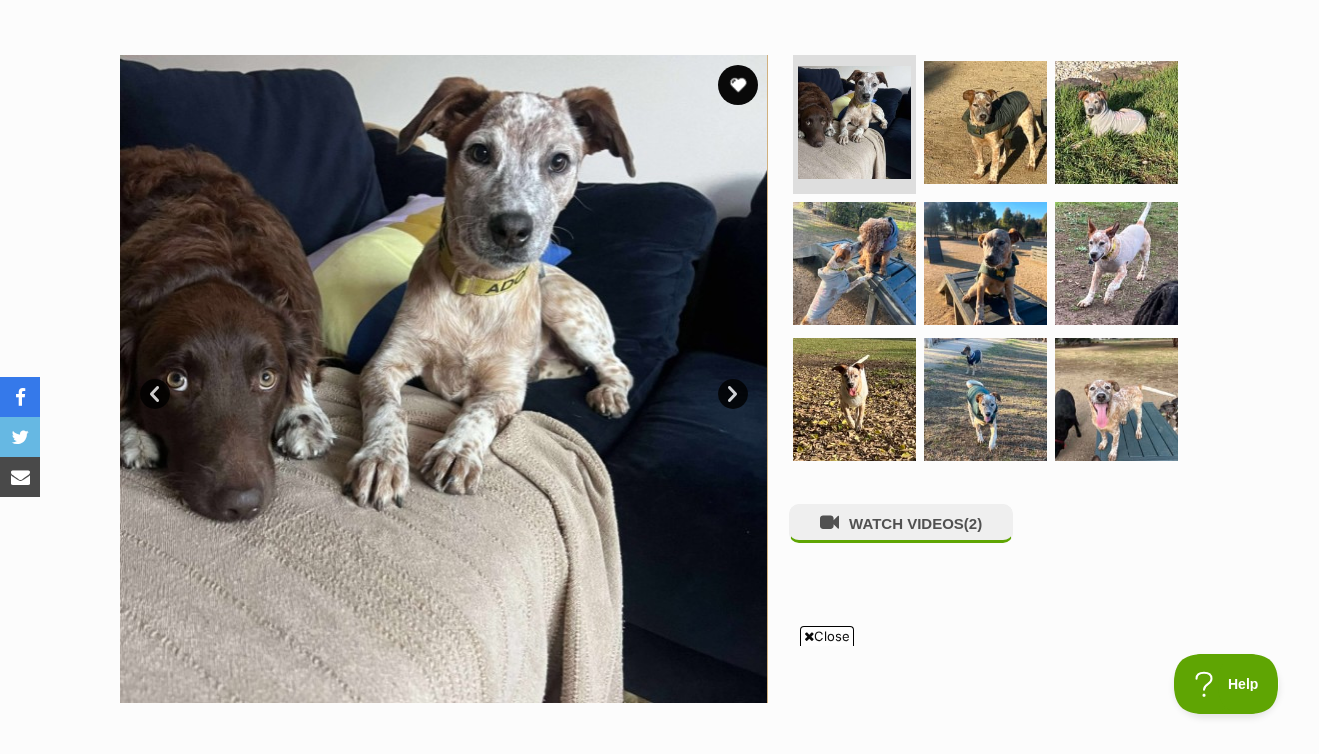 click on "Next" at bounding box center (733, 394) 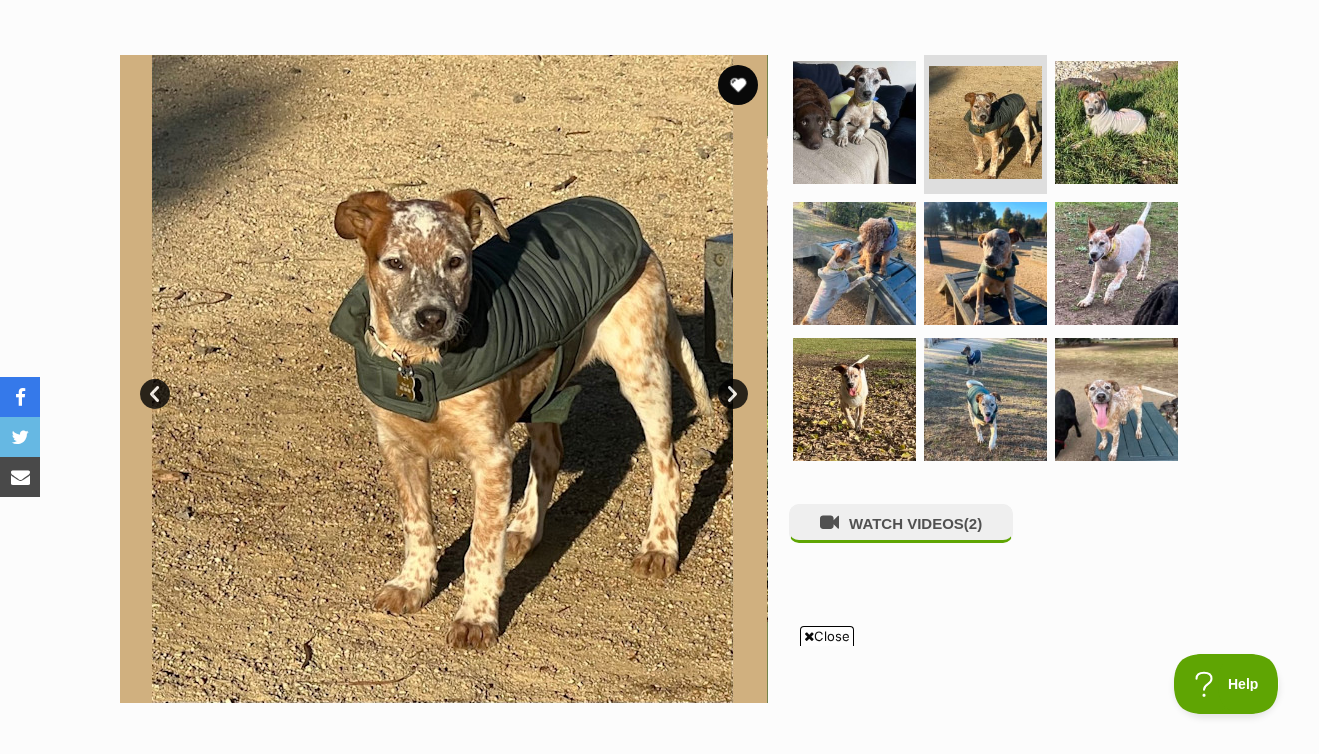 scroll, scrollTop: 0, scrollLeft: 0, axis: both 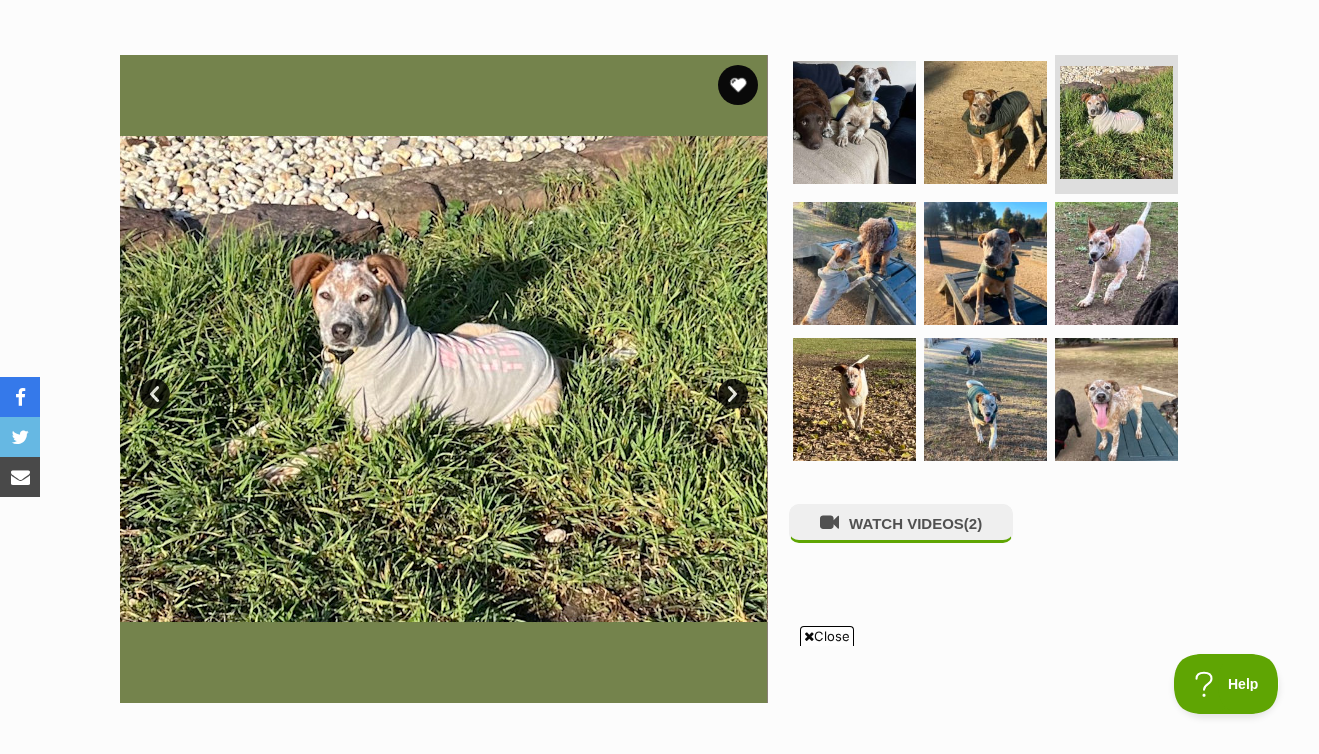click at bounding box center [443, 379] 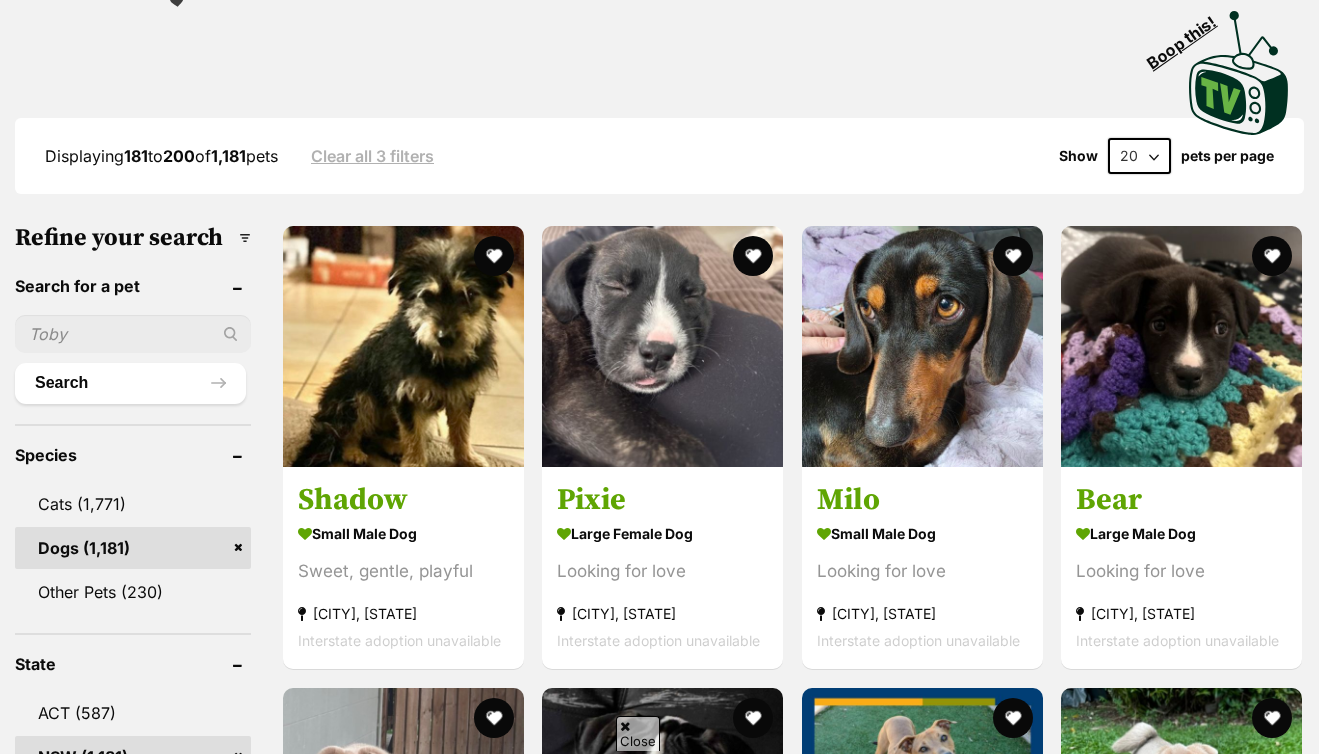scroll, scrollTop: 0, scrollLeft: 0, axis: both 